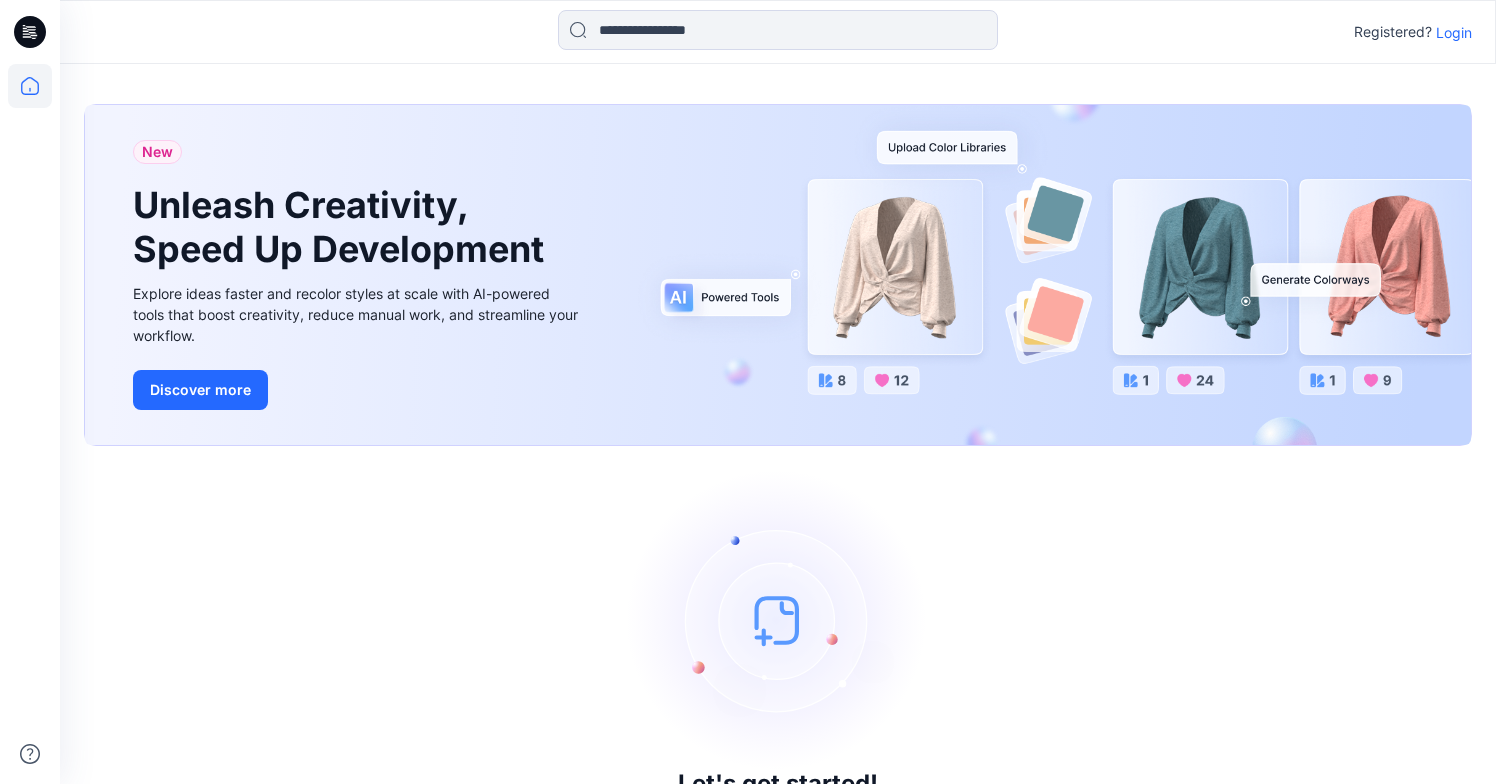 scroll, scrollTop: 0, scrollLeft: 0, axis: both 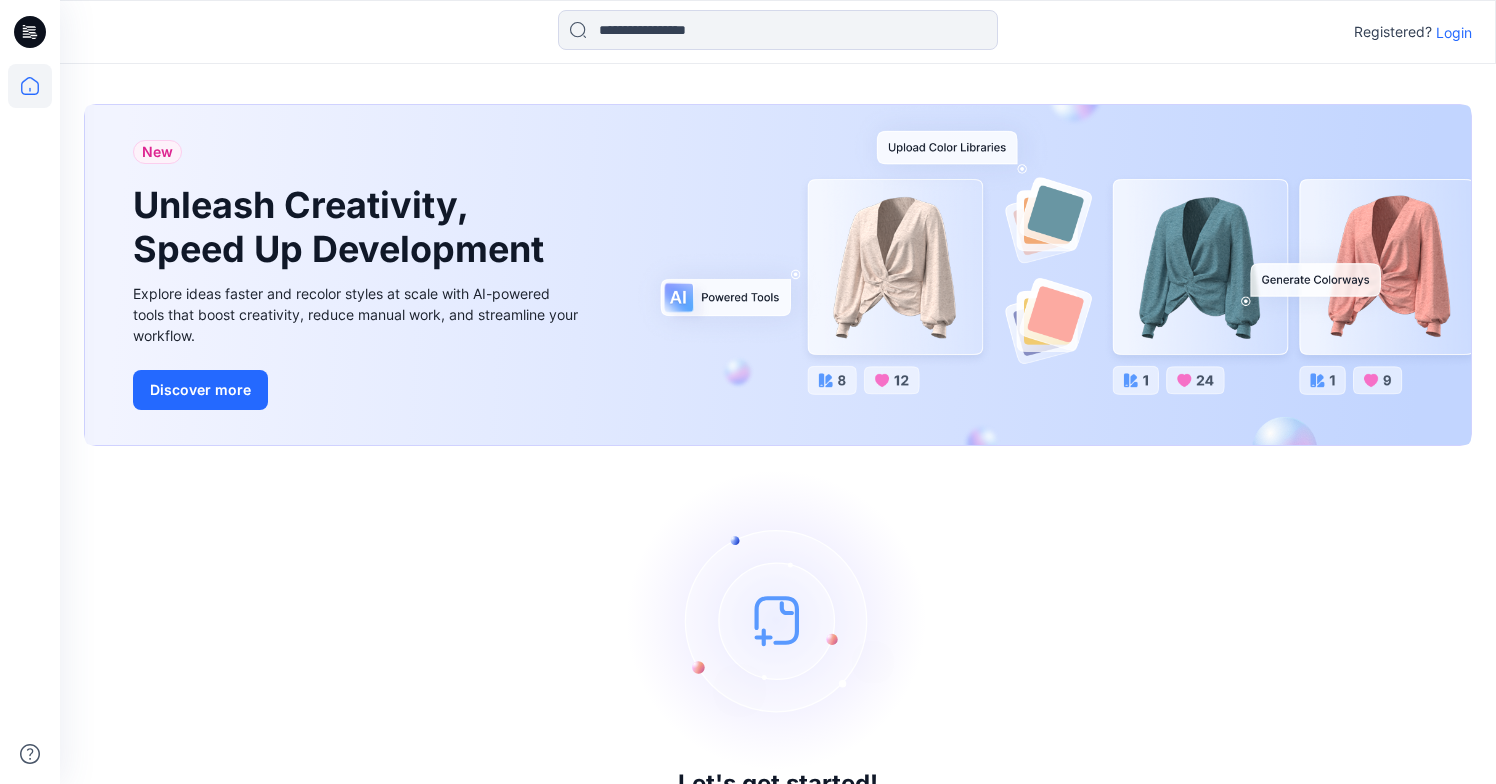 click on "Login" at bounding box center [1454, 32] 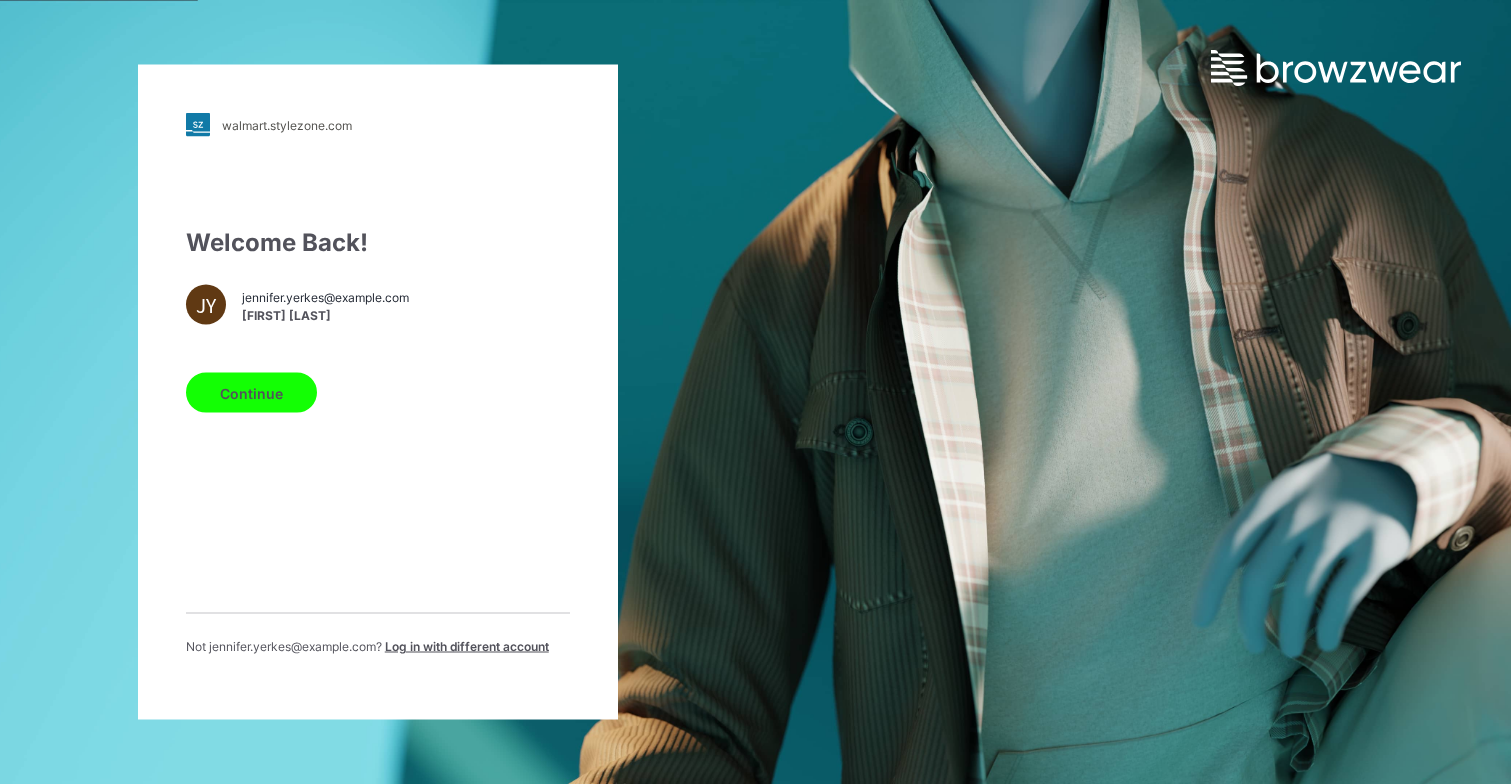 click on "Continue" at bounding box center [251, 393] 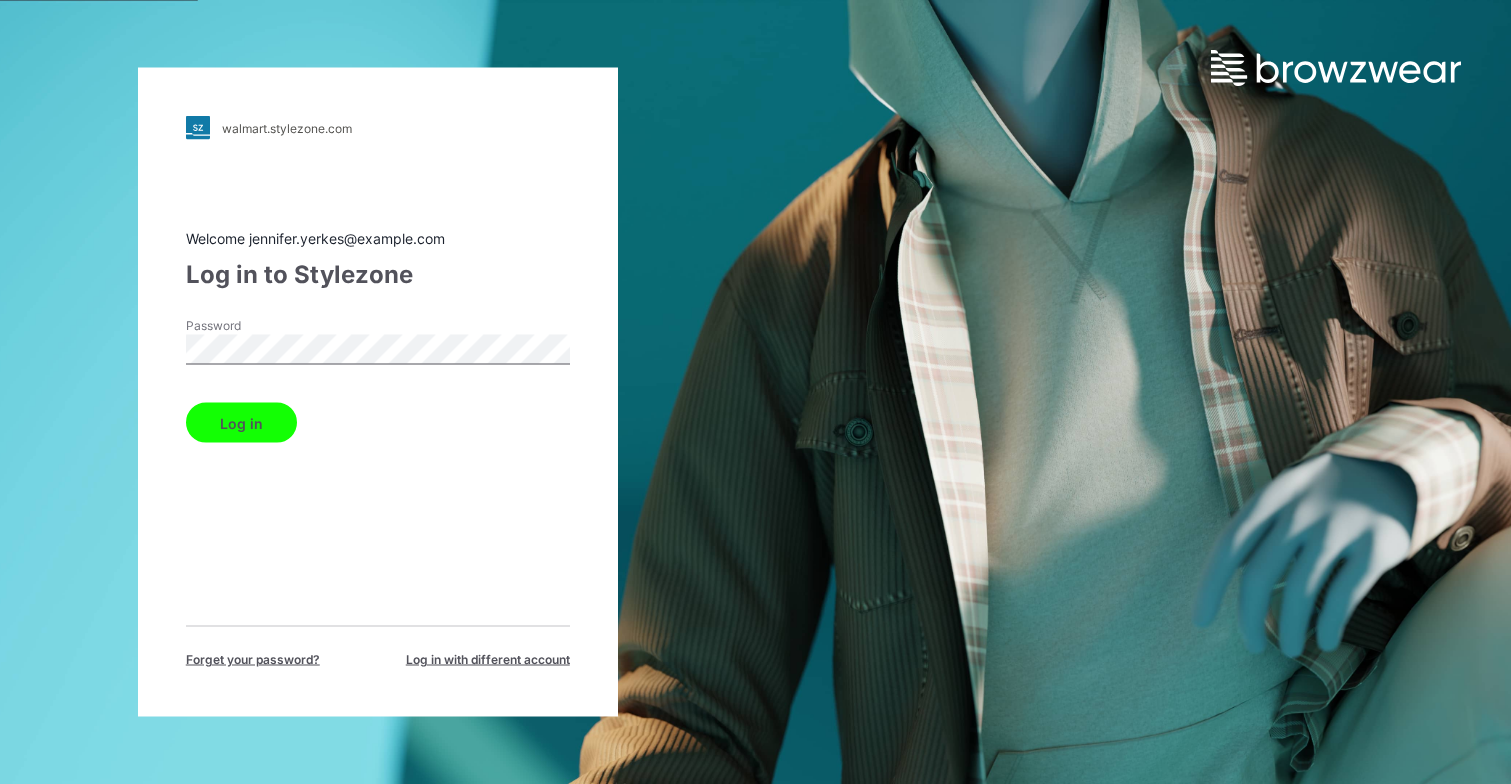 click on "Log in" at bounding box center [241, 423] 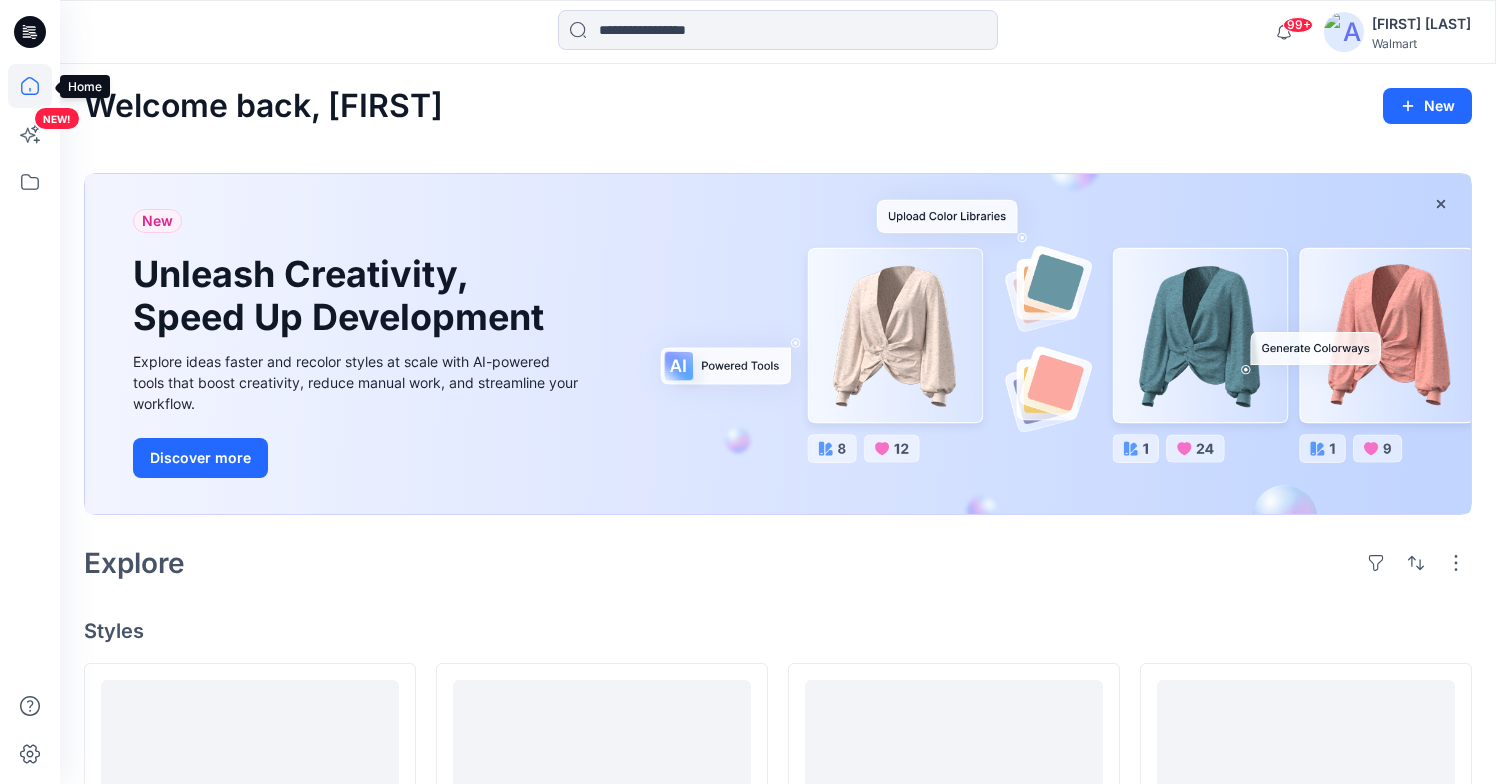 click 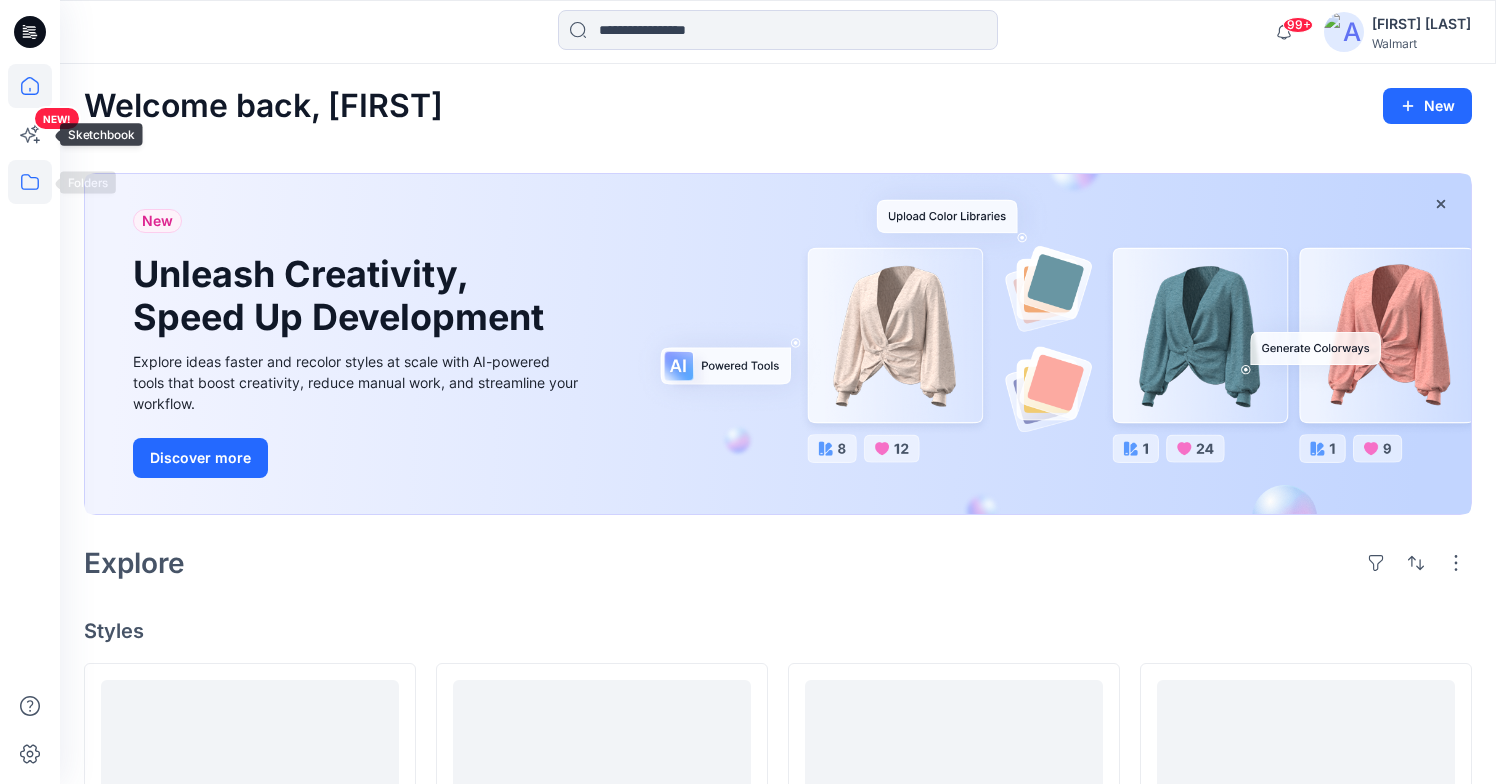 click 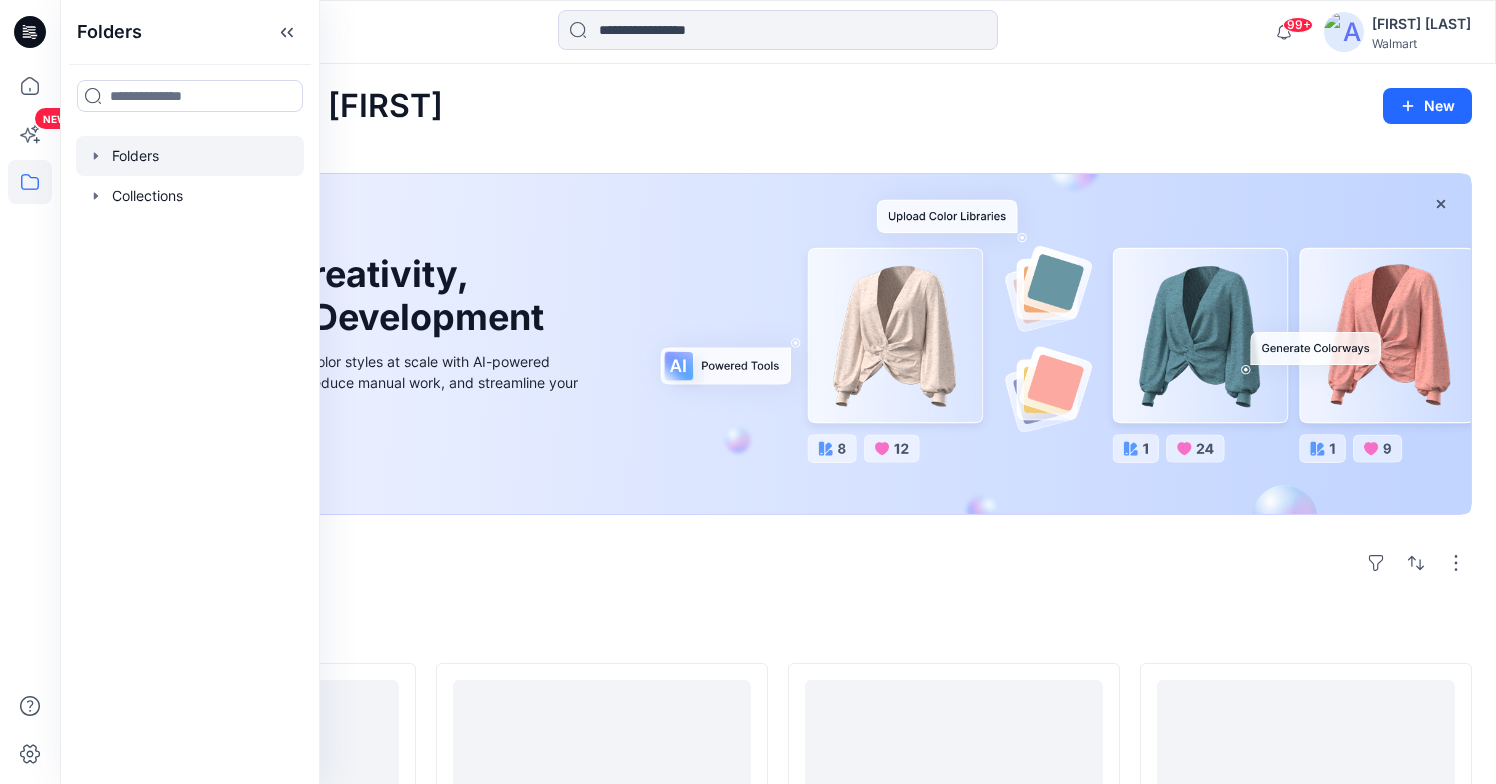 click at bounding box center (190, 156) 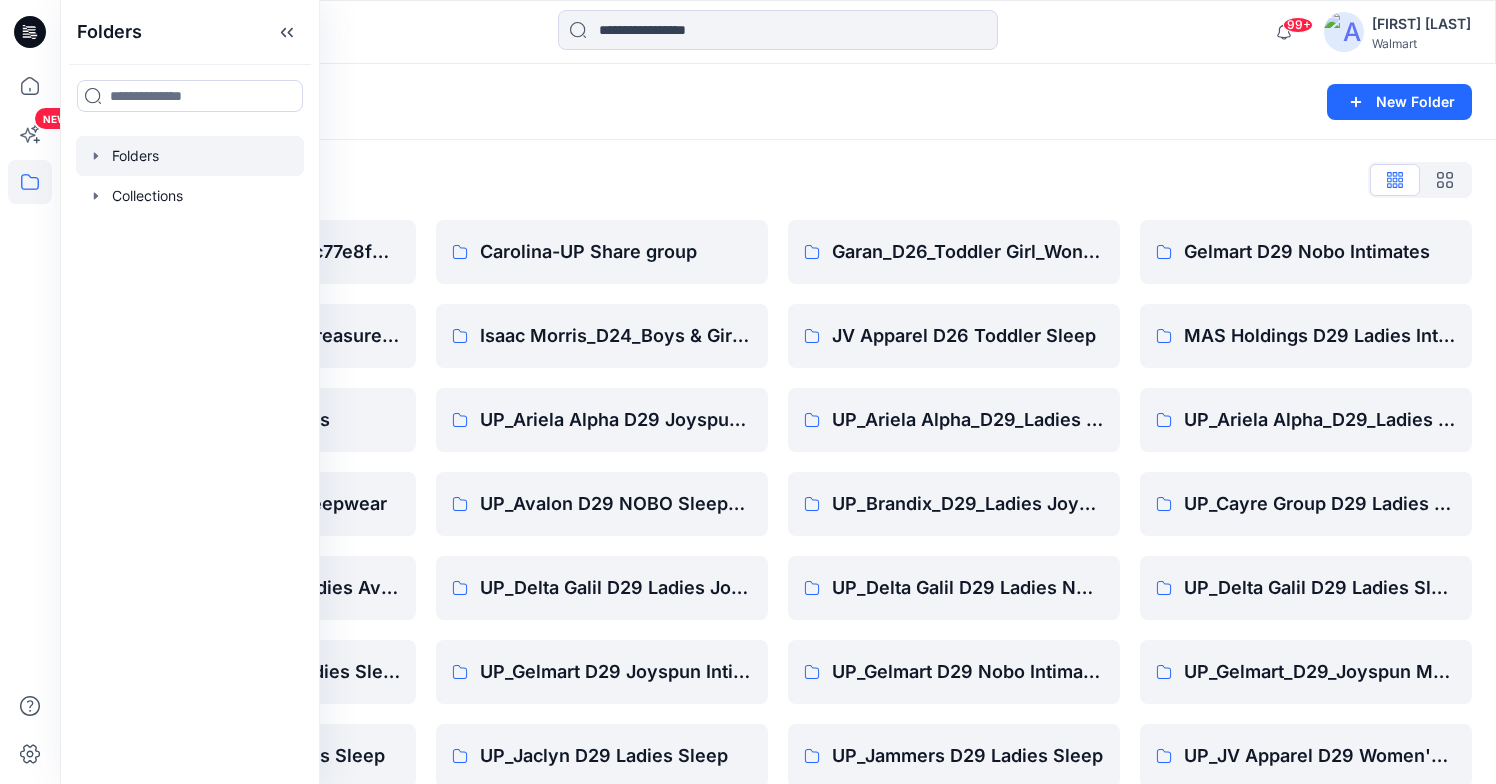 click on "Folders" at bounding box center (700, 102) 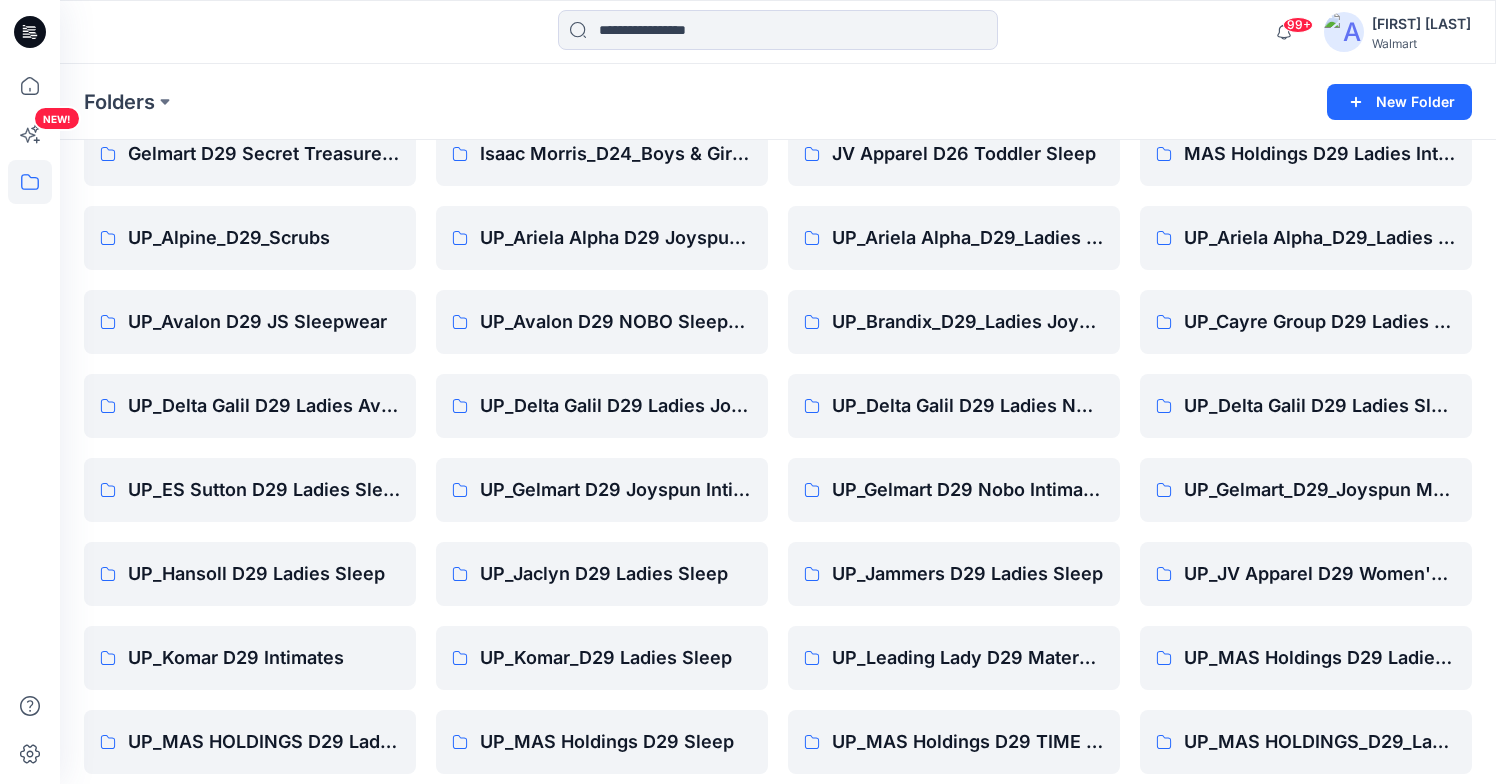 scroll, scrollTop: 200, scrollLeft: 0, axis: vertical 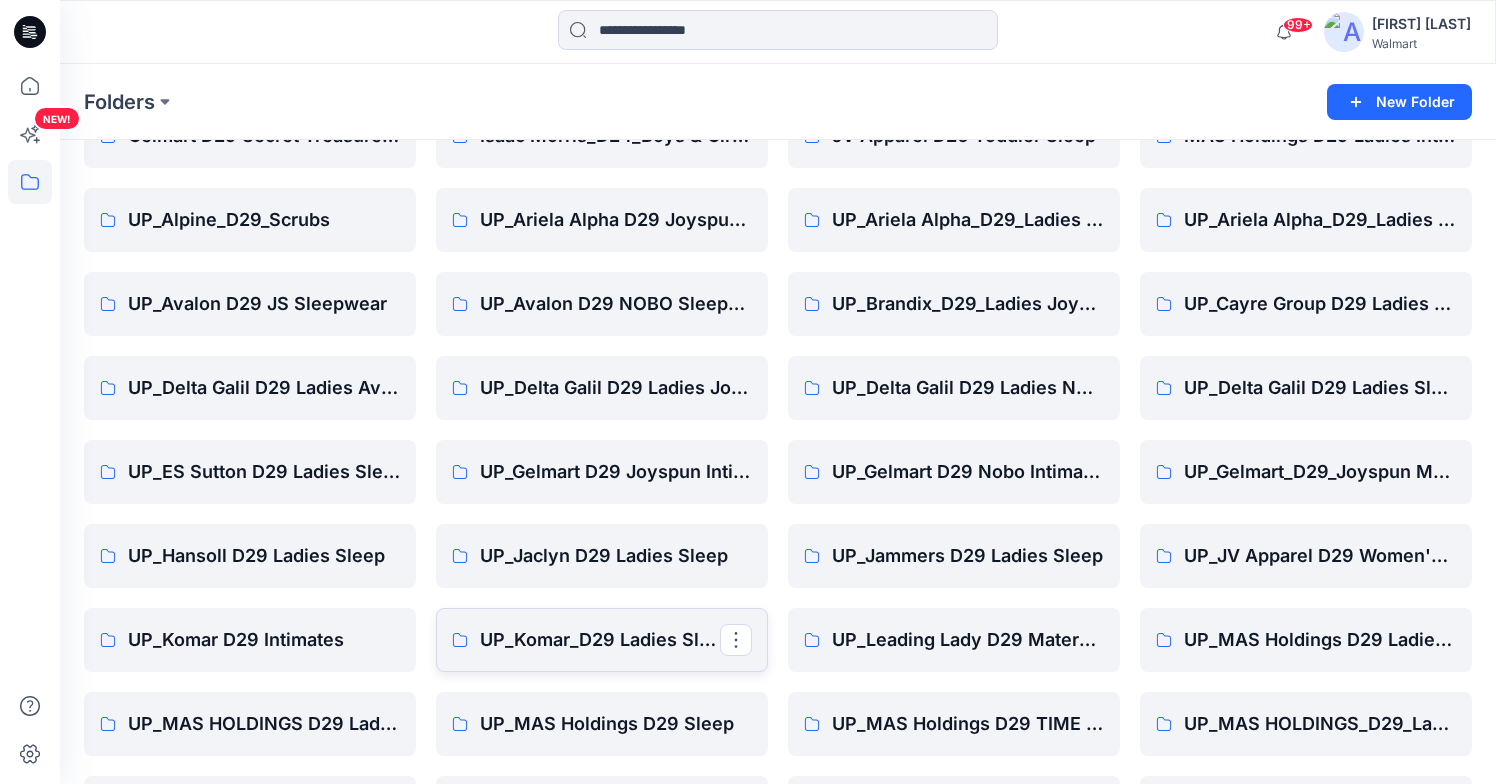 click on "UP_Komar_D29 Ladies Sleep" at bounding box center (600, 640) 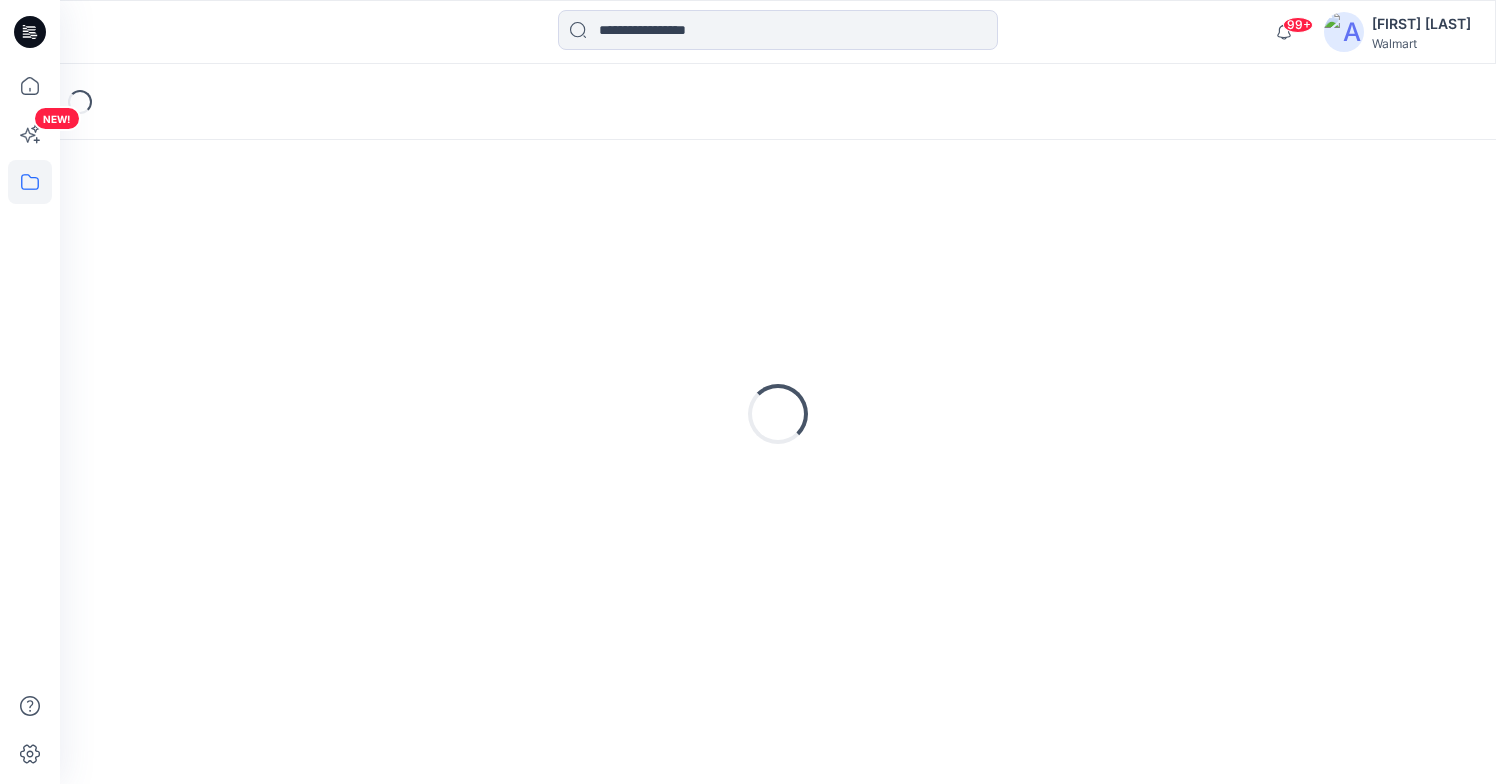 scroll, scrollTop: 0, scrollLeft: 0, axis: both 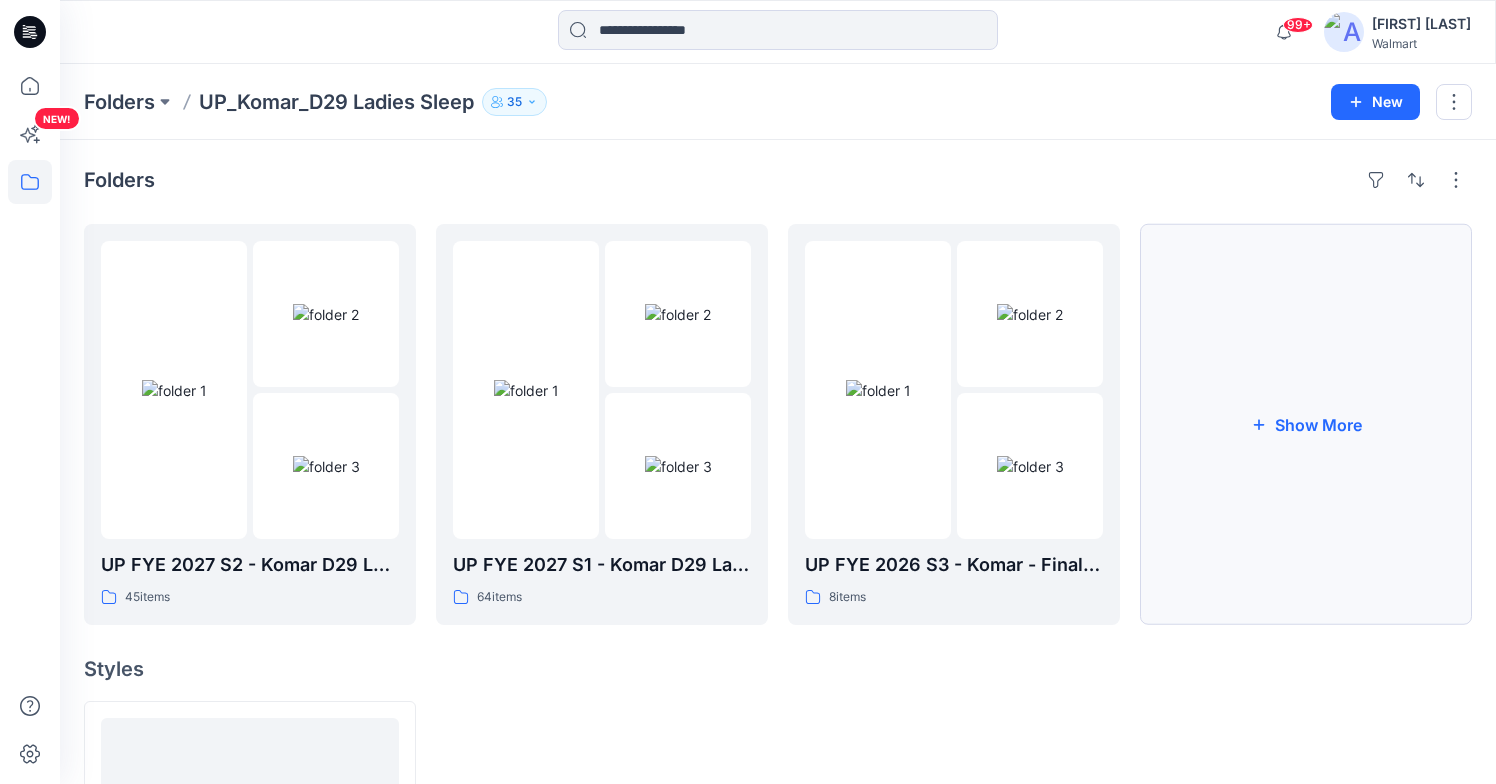 click on "Show More" at bounding box center [1306, 424] 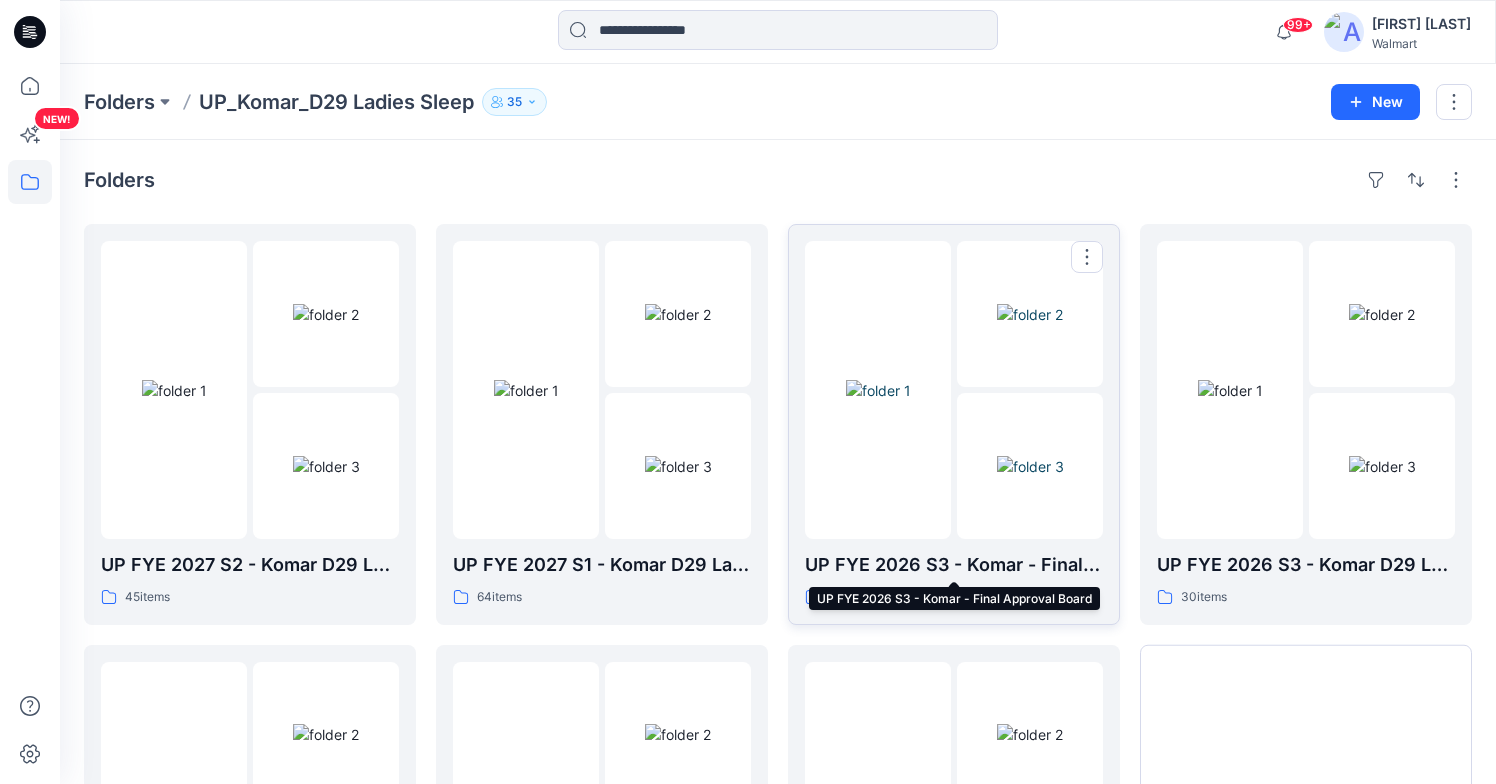 click on "UP FYE 2026 S3 - Komar - Final Approval Board" at bounding box center (954, 565) 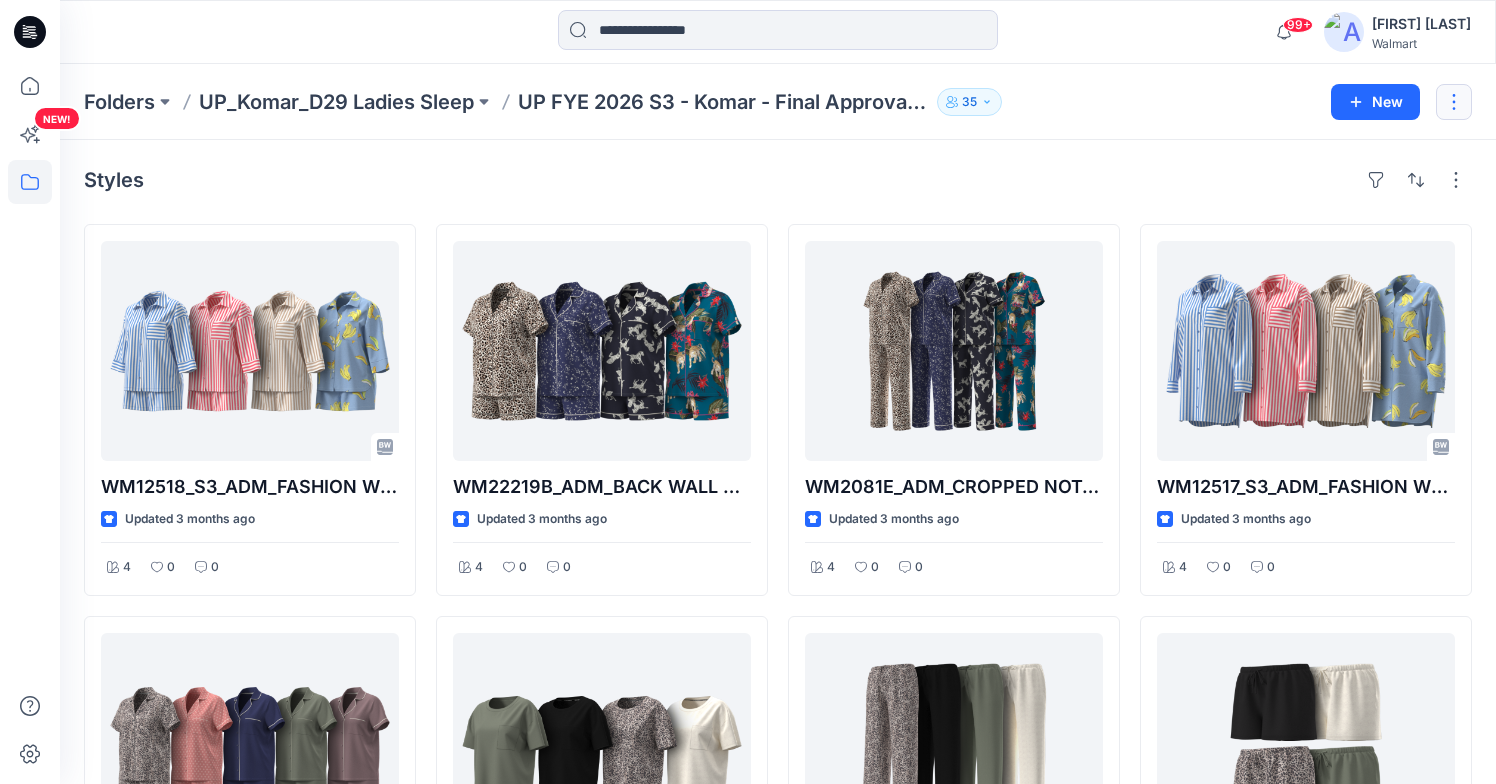 click at bounding box center [1454, 102] 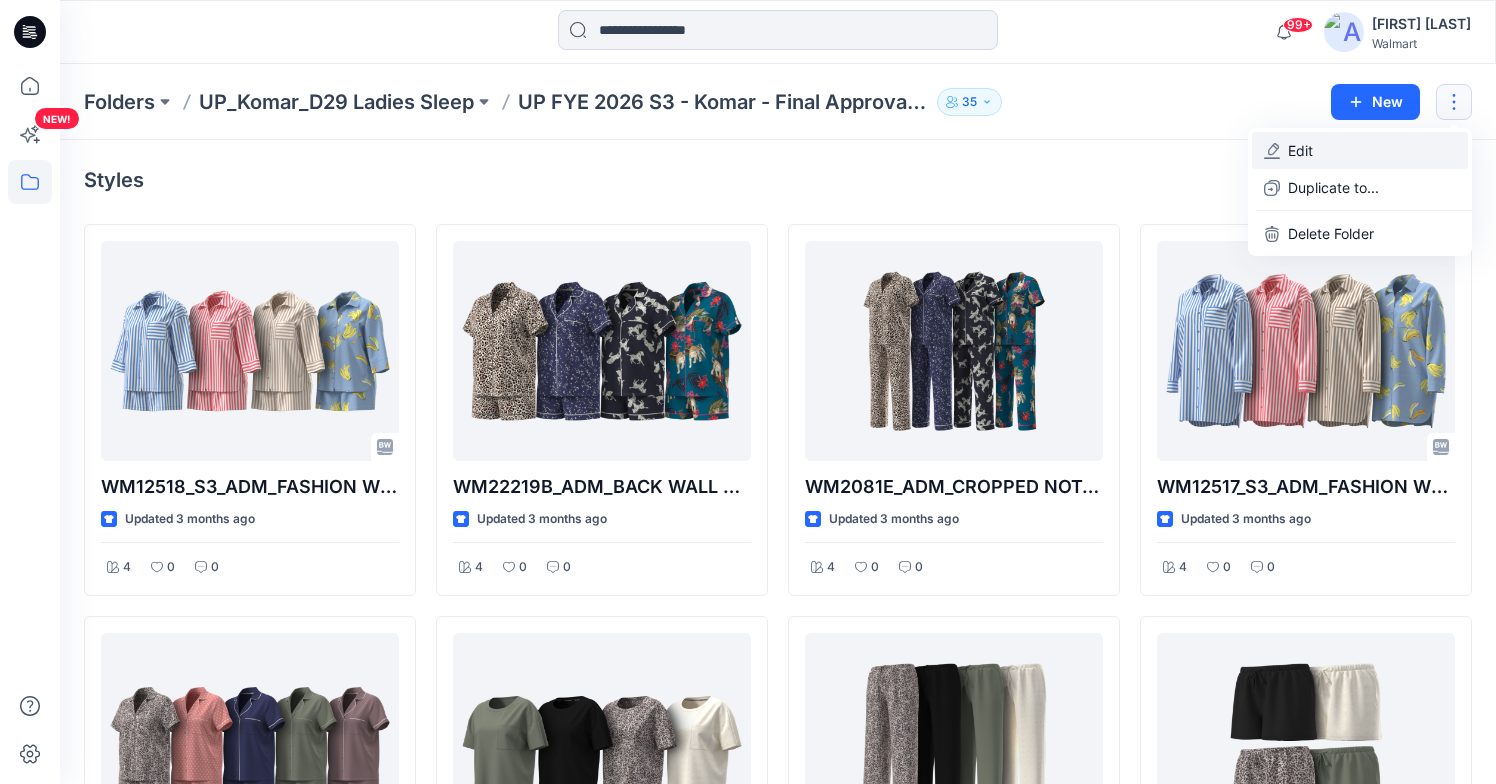 click on "Edit" at bounding box center [1360, 150] 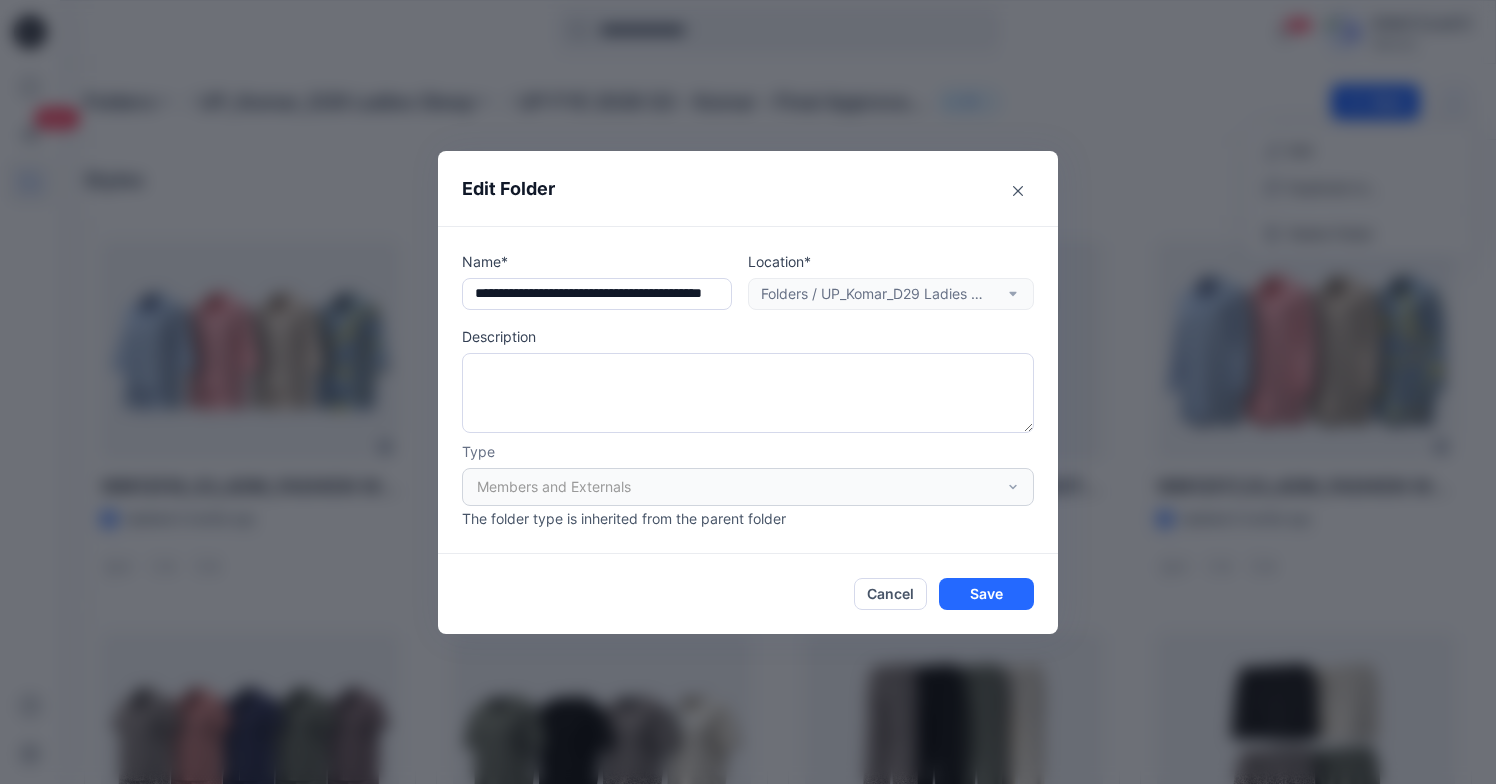 scroll, scrollTop: 0, scrollLeft: 72, axis: horizontal 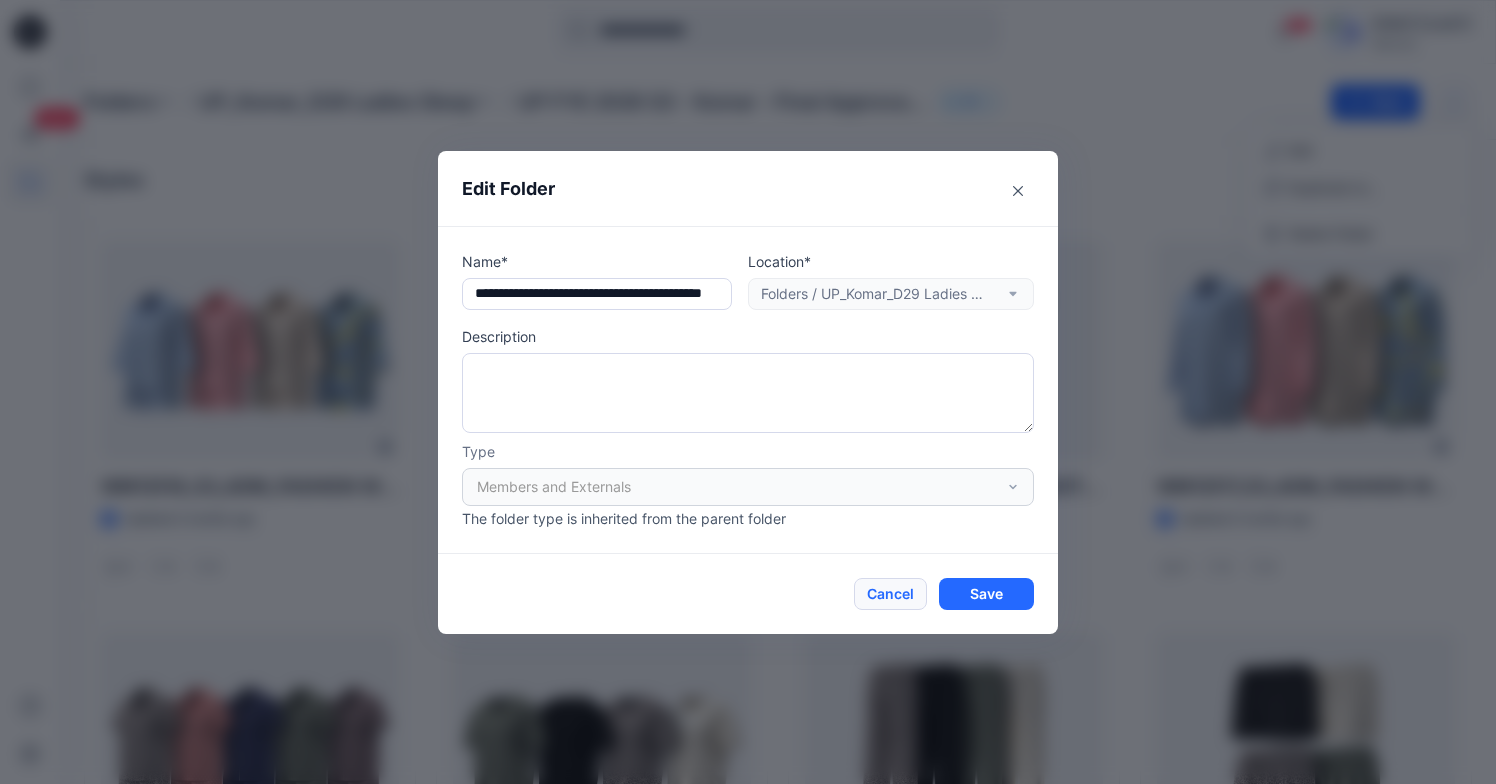 click on "Cancel" at bounding box center (890, 594) 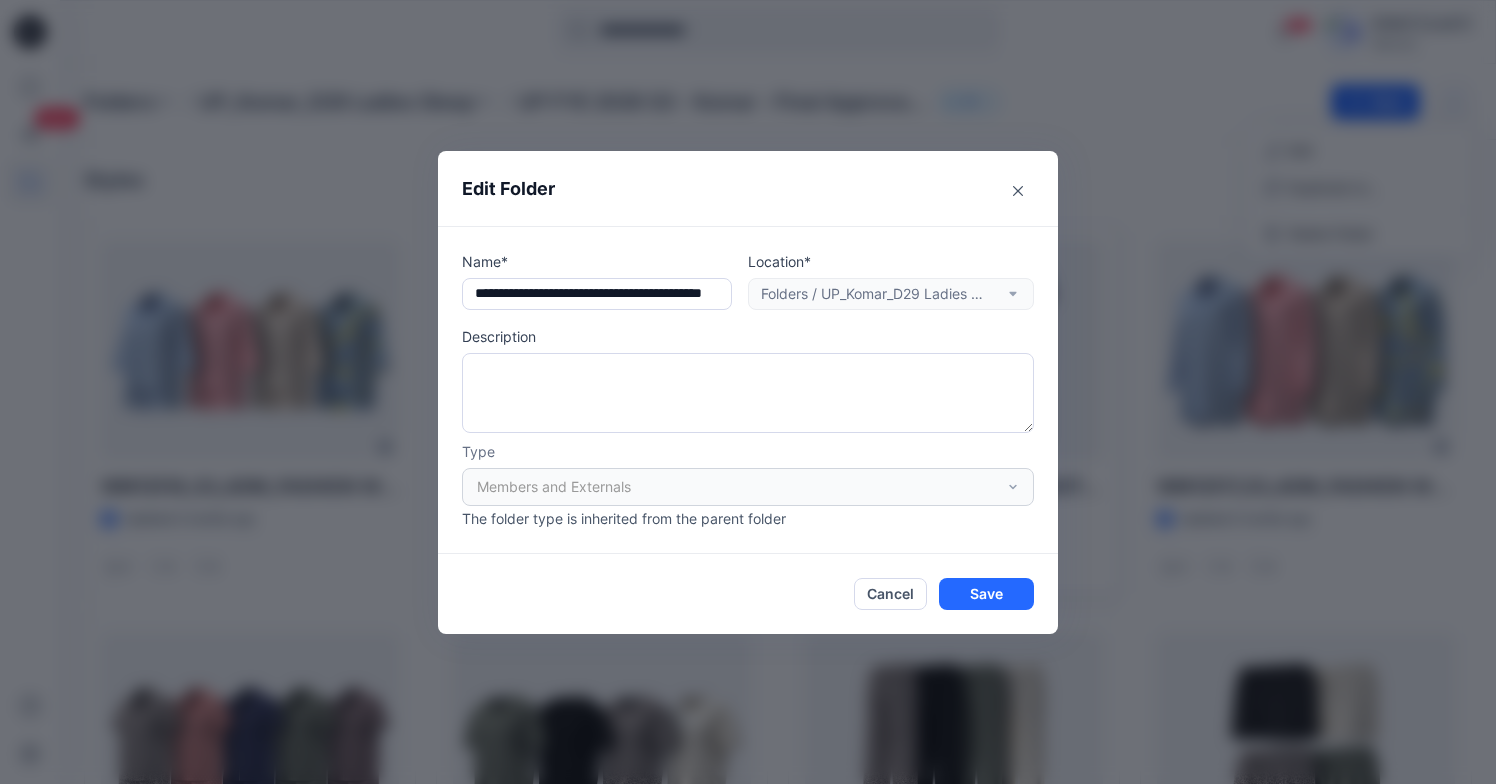scroll, scrollTop: 0, scrollLeft: 0, axis: both 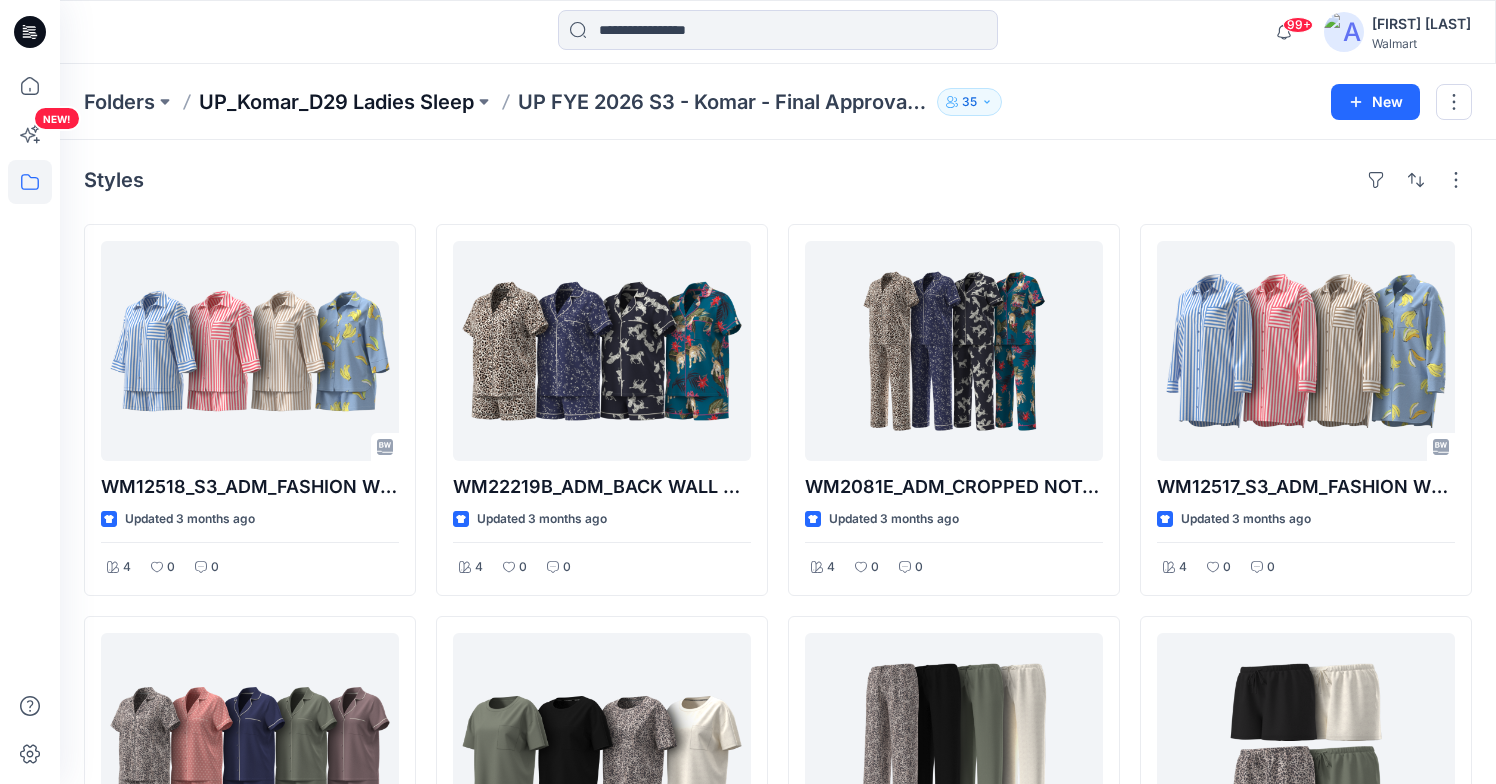 click on "UP_Komar_D29 Ladies Sleep" at bounding box center [336, 102] 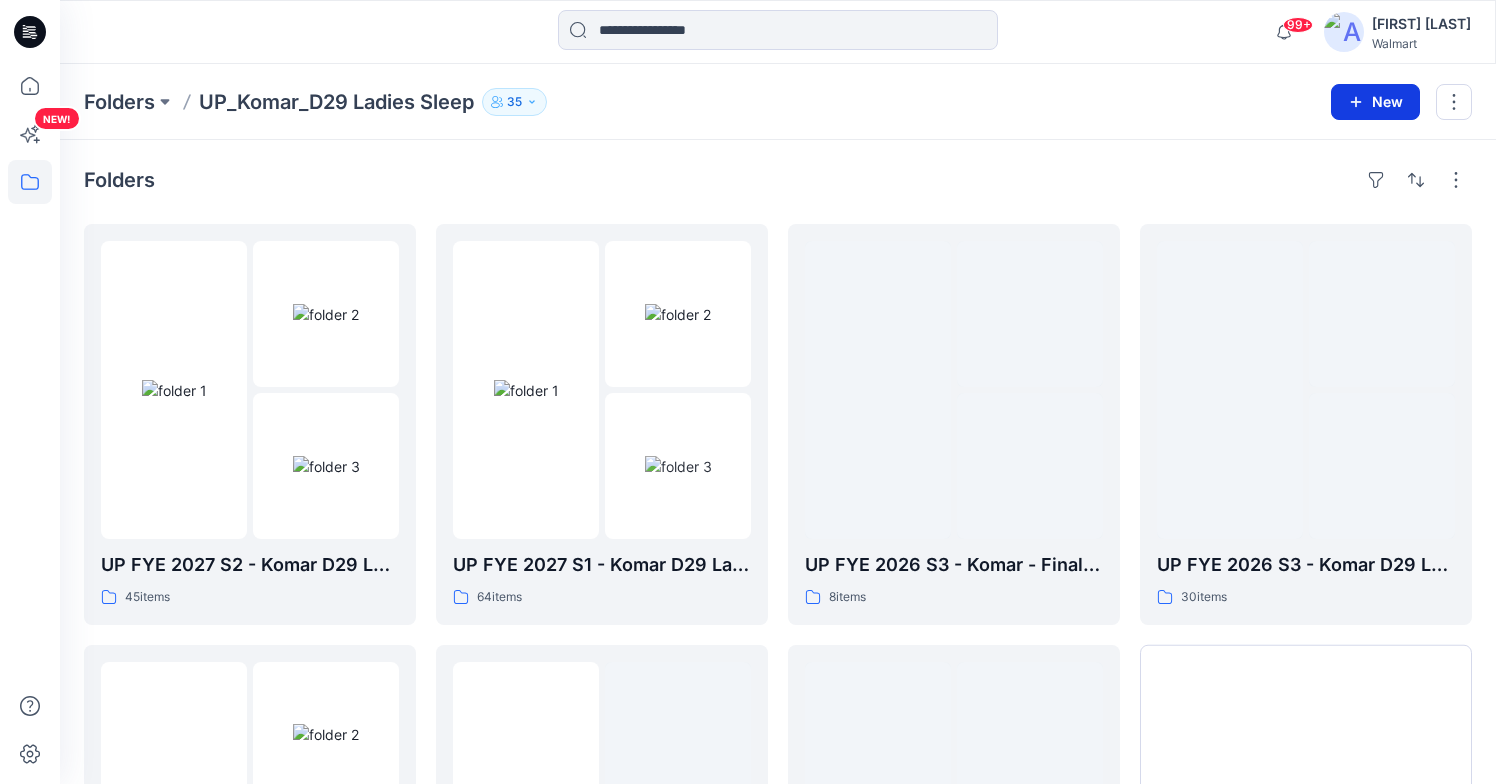 click on "New" at bounding box center [1375, 102] 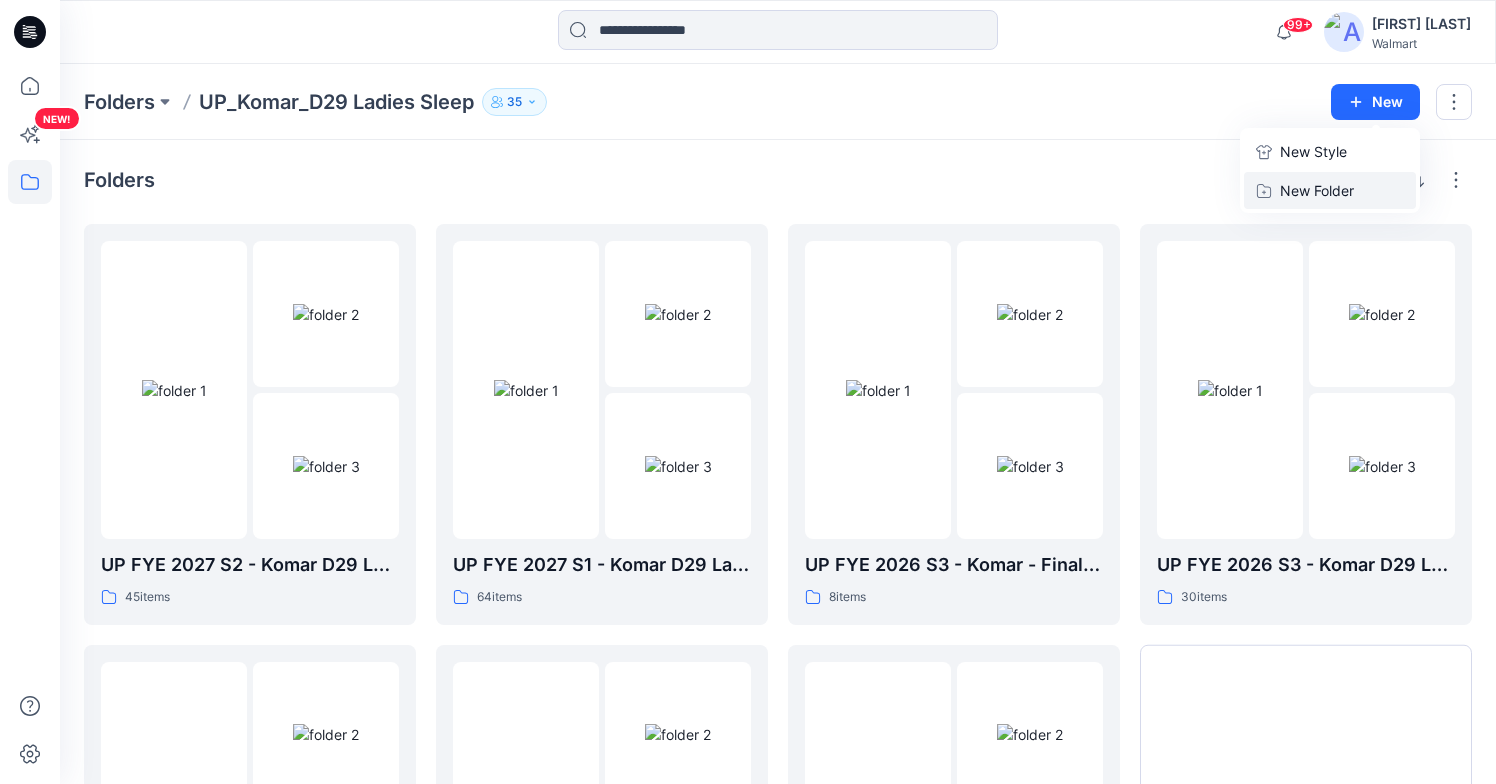 click on "New Folder" at bounding box center [1330, 190] 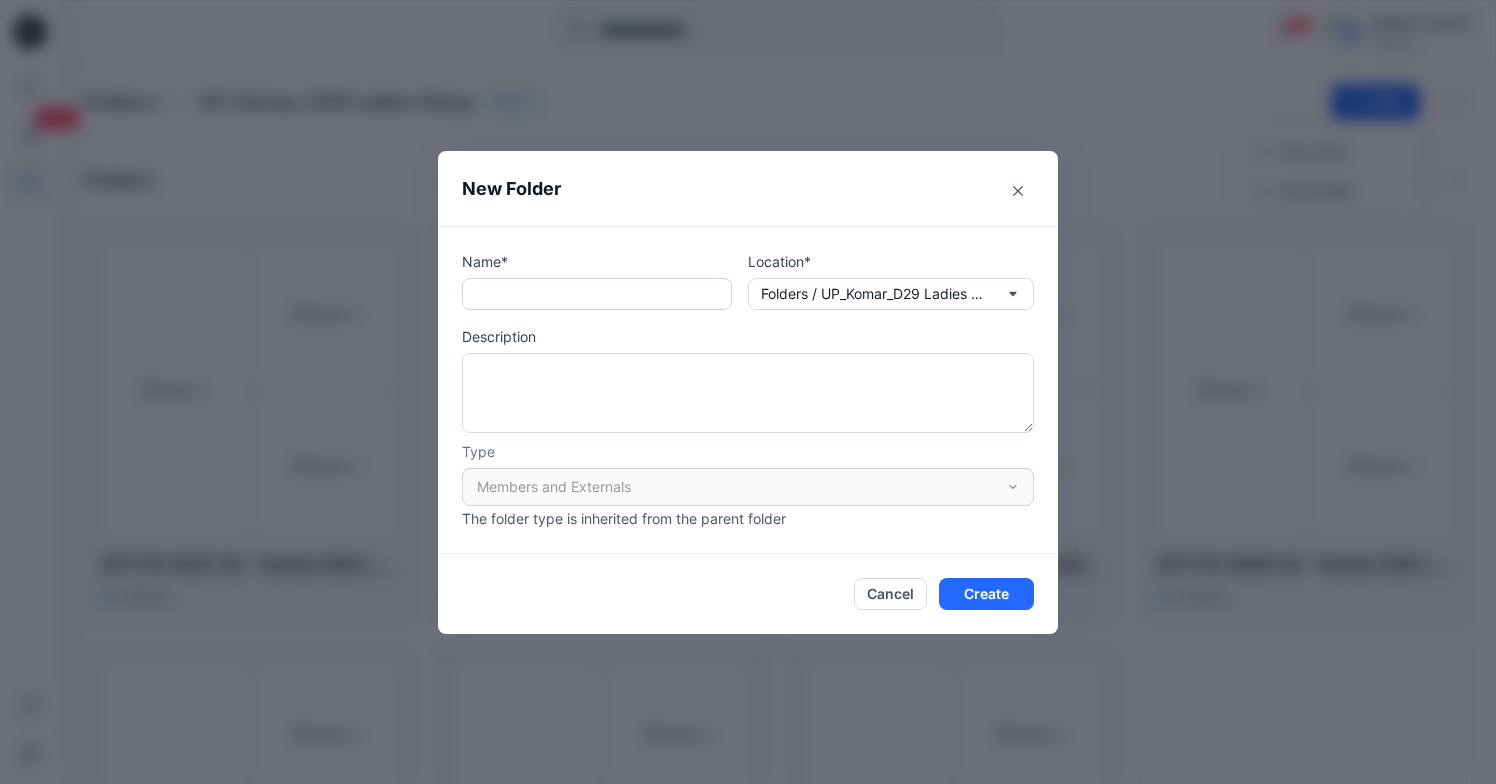 click at bounding box center (597, 294) 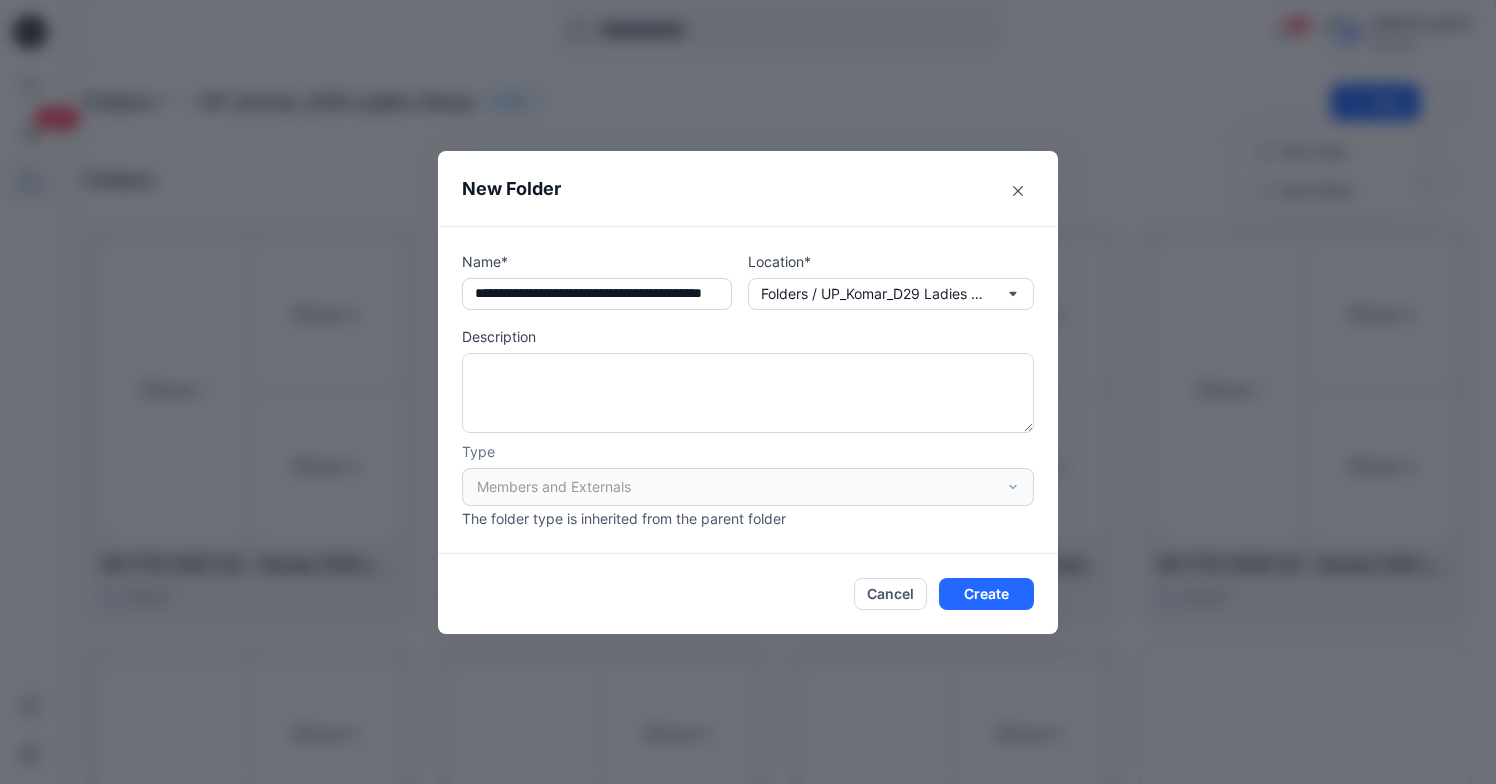 scroll, scrollTop: 0, scrollLeft: 72, axis: horizontal 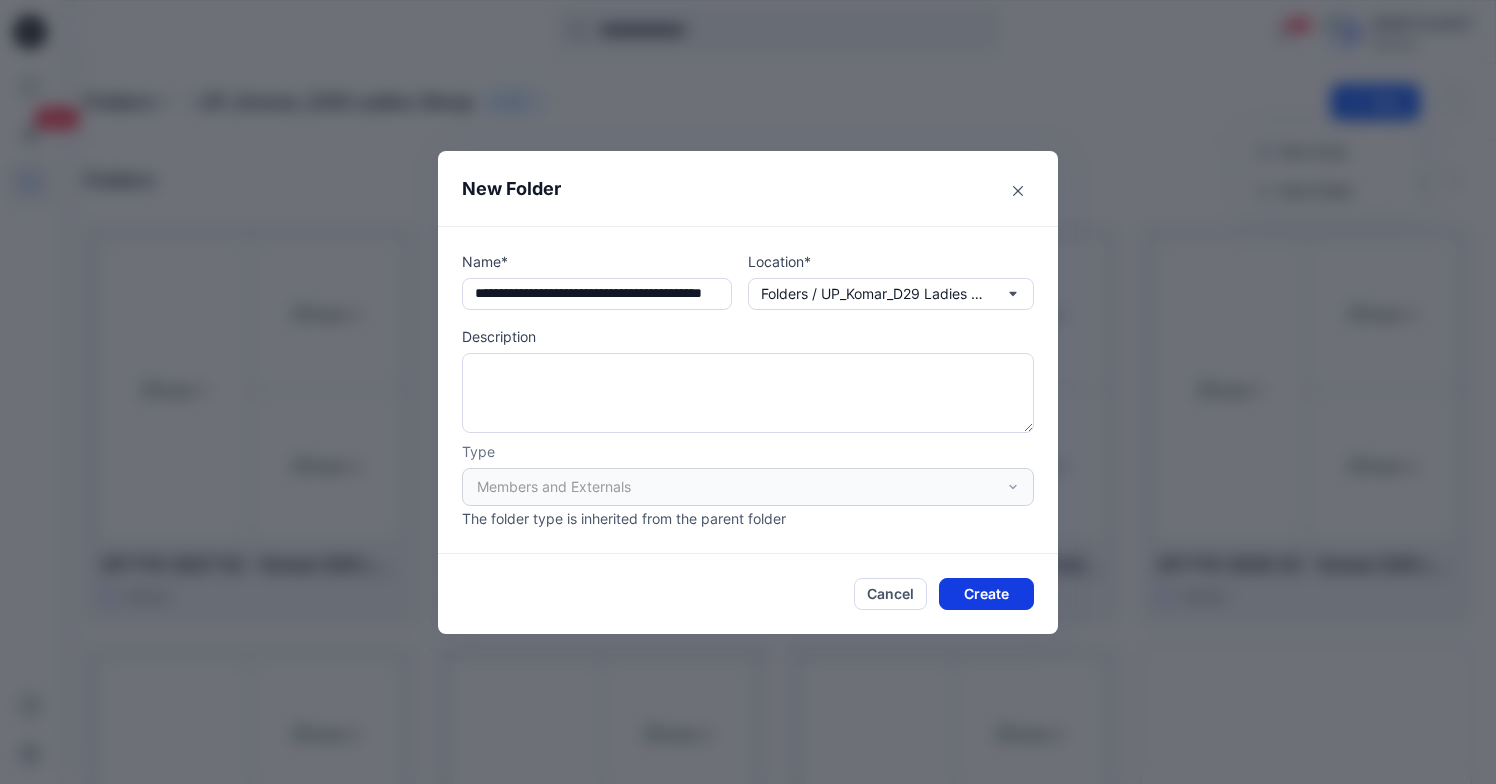 type on "**********" 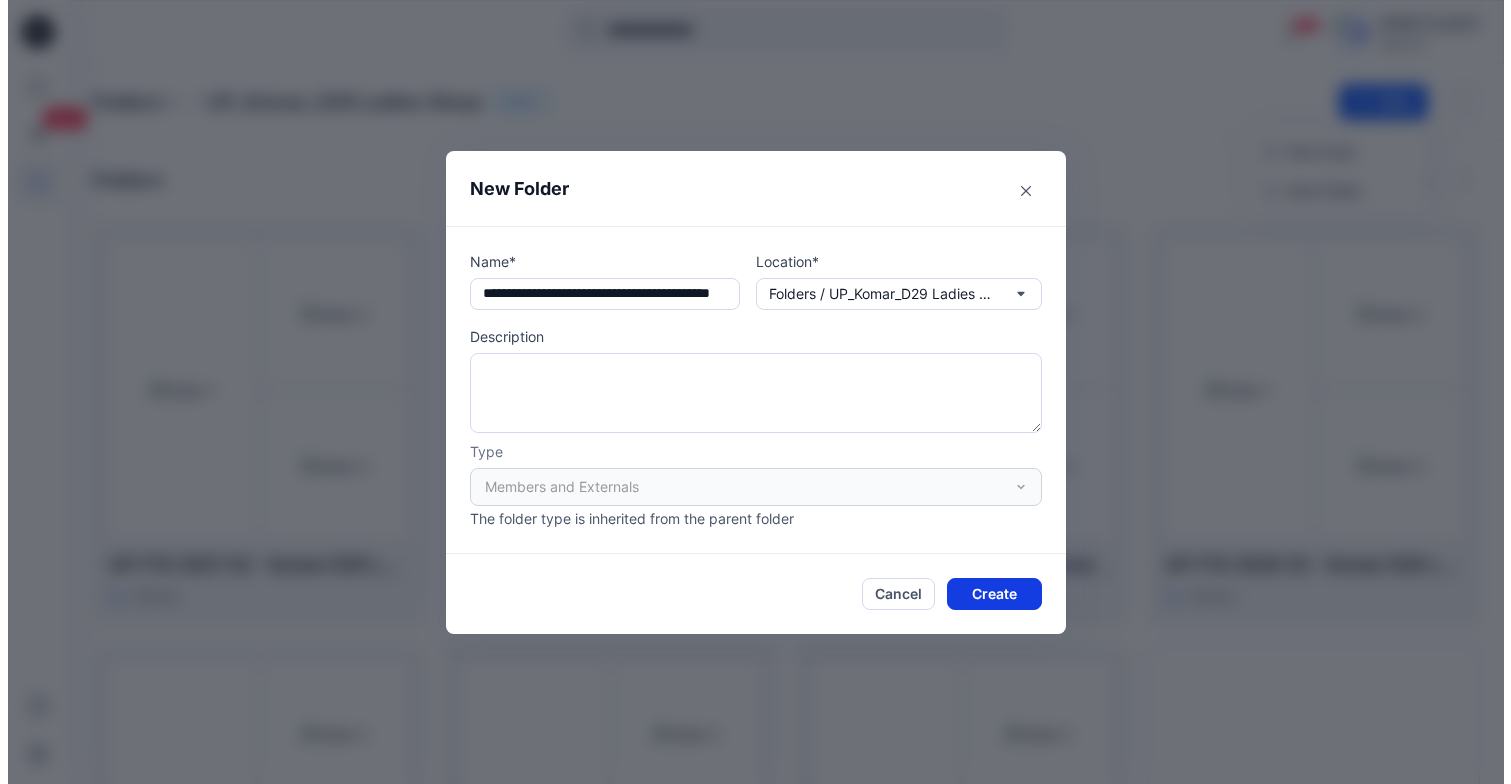 scroll, scrollTop: 0, scrollLeft: 0, axis: both 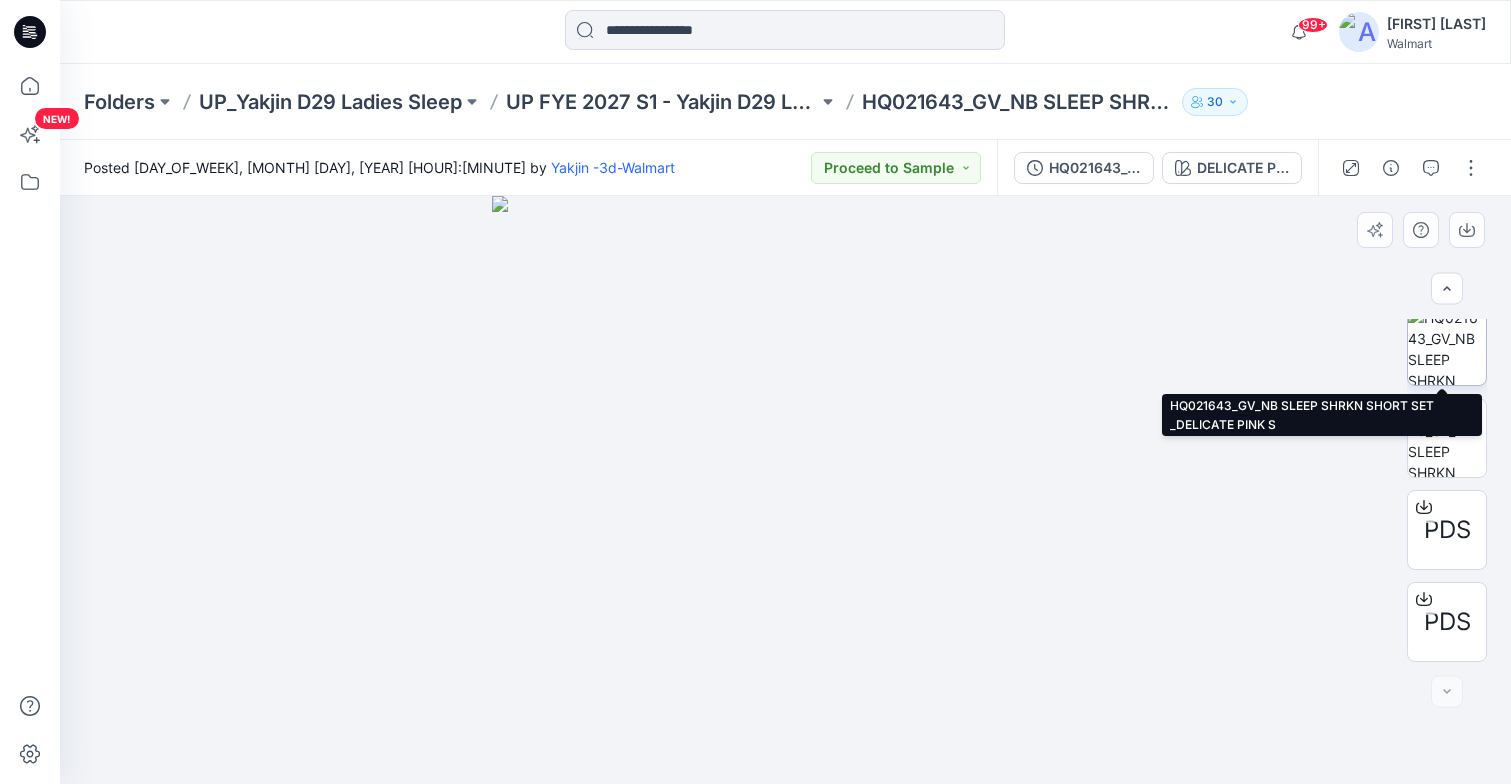 click at bounding box center (1447, 346) 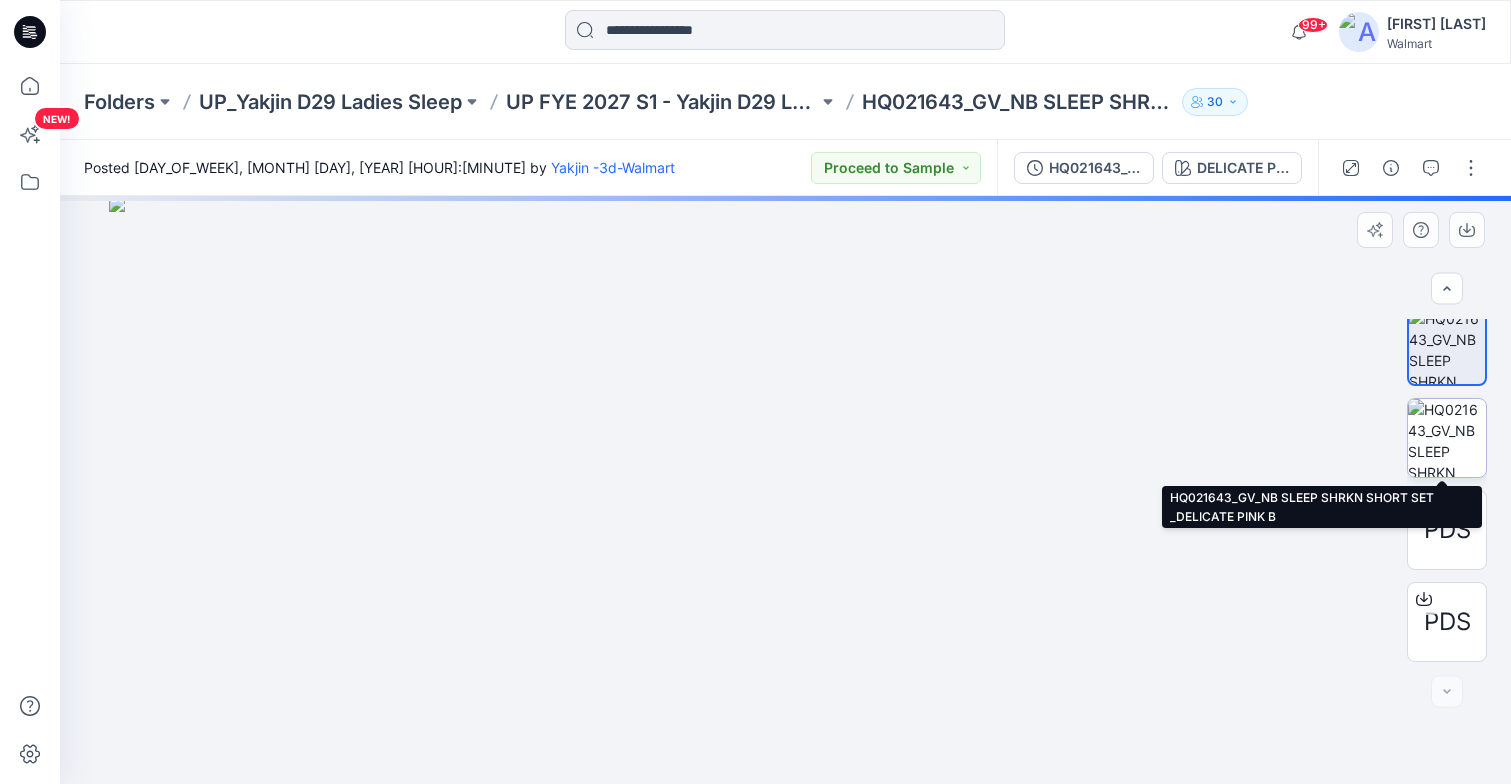 click at bounding box center (1447, 438) 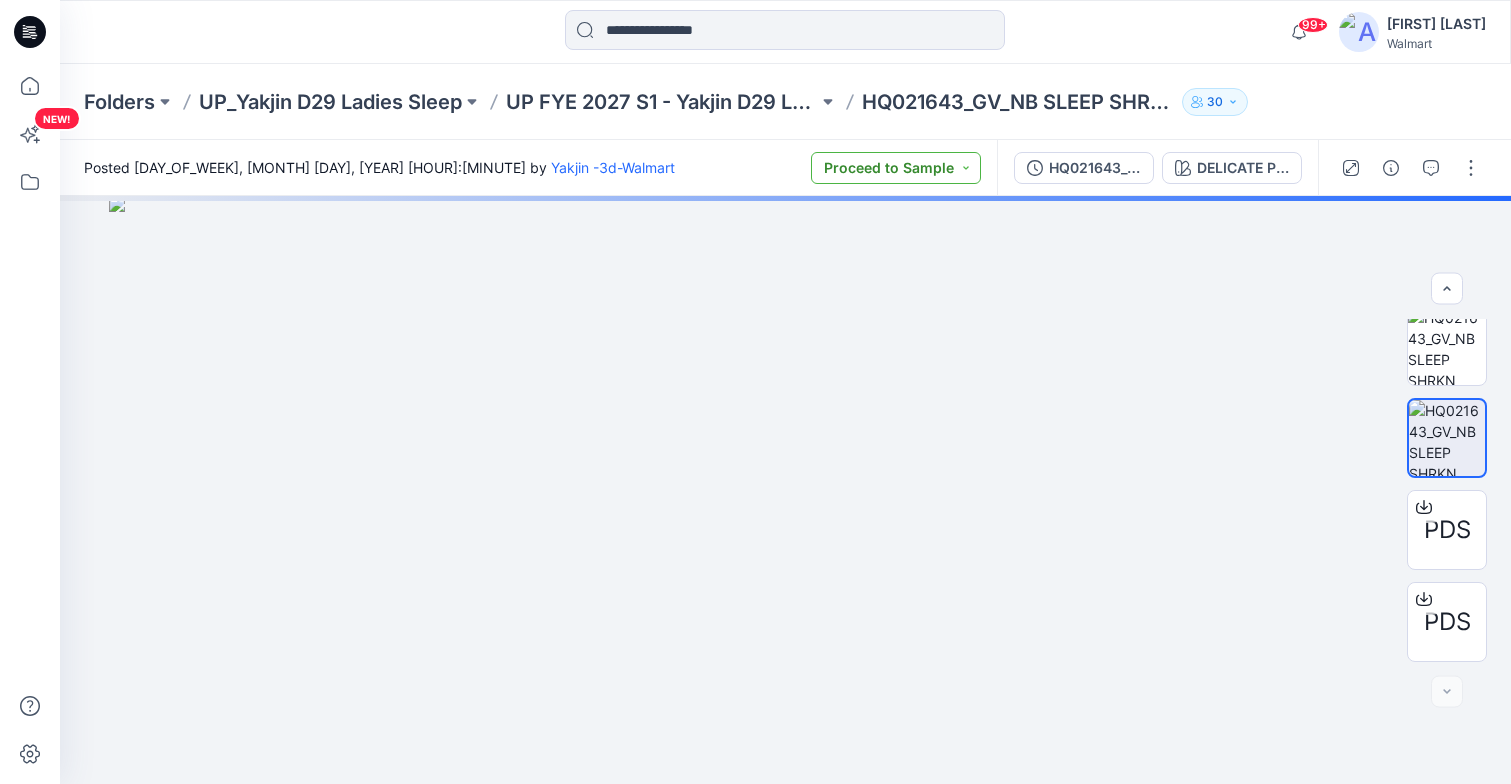 click on "Proceed to Sample" at bounding box center (896, 168) 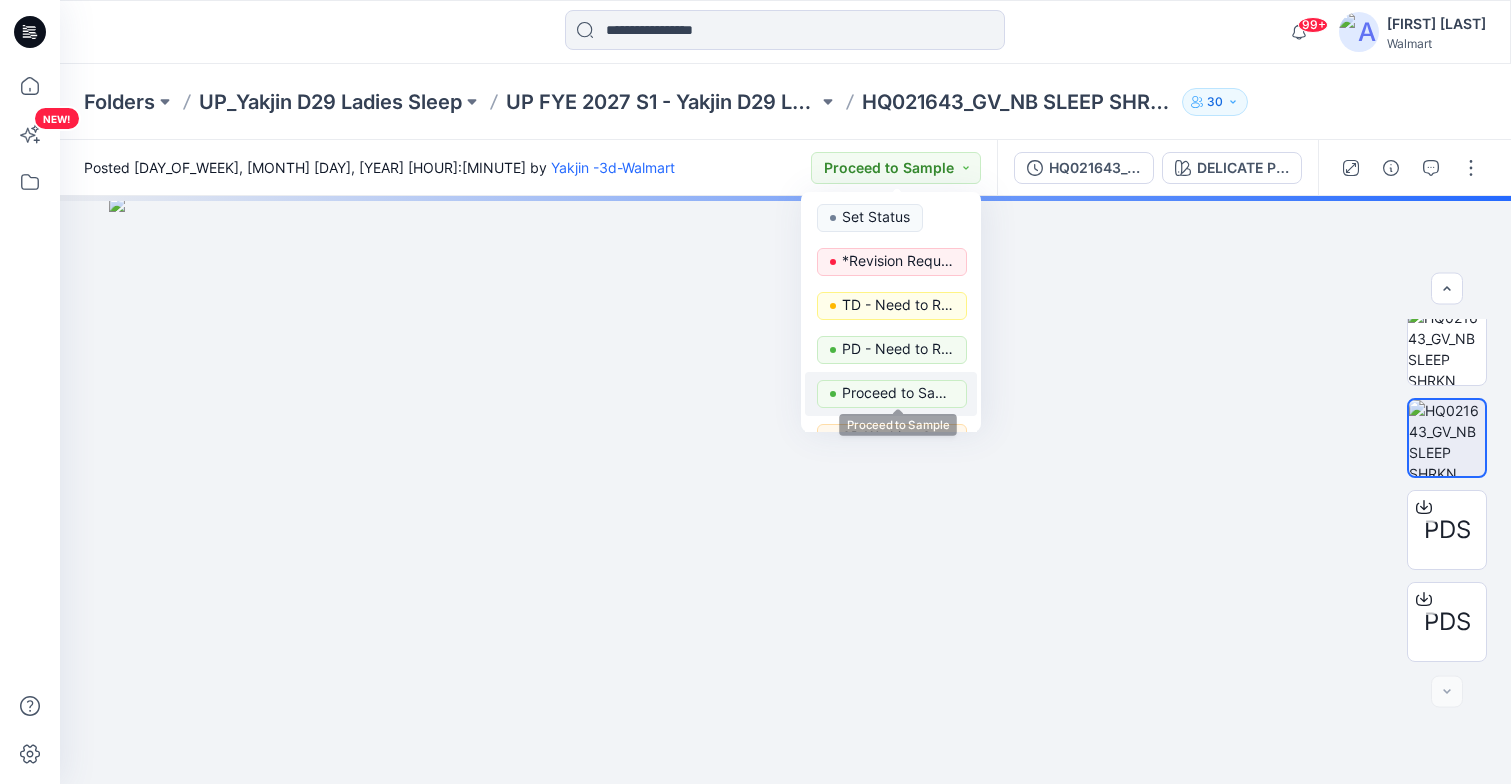 scroll, scrollTop: 200, scrollLeft: 0, axis: vertical 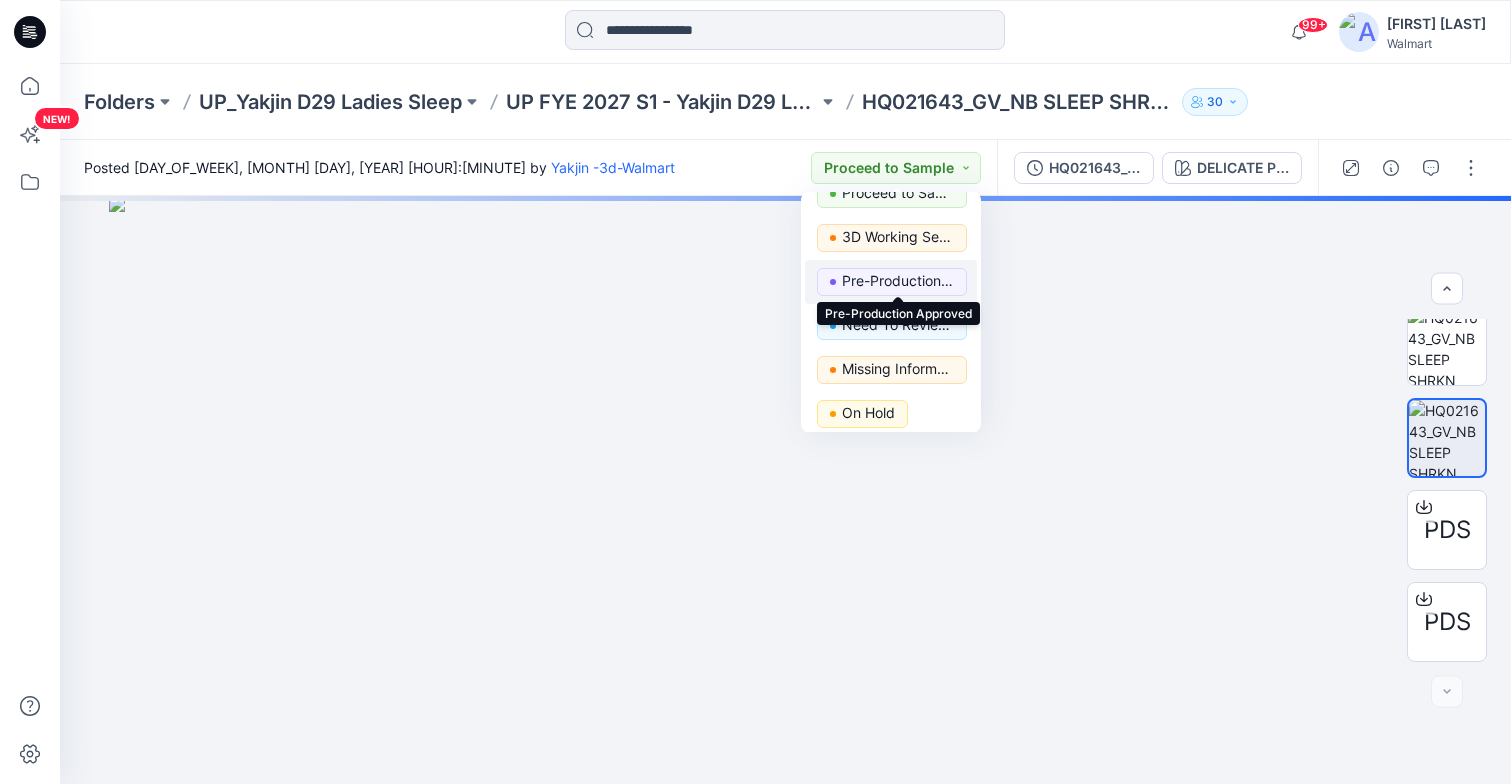 click on "Pre-Production Approved" at bounding box center [898, 281] 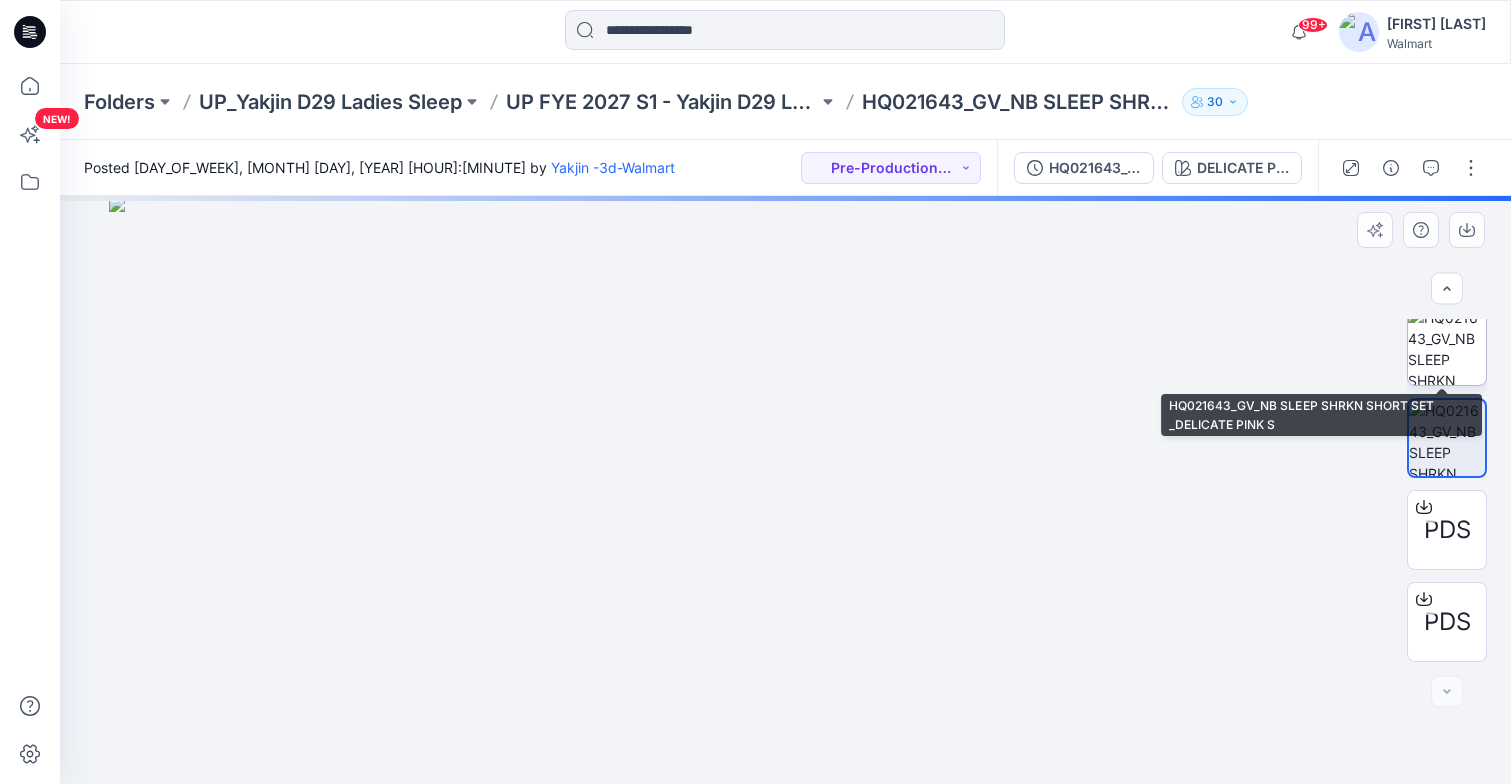 click at bounding box center [1447, 346] 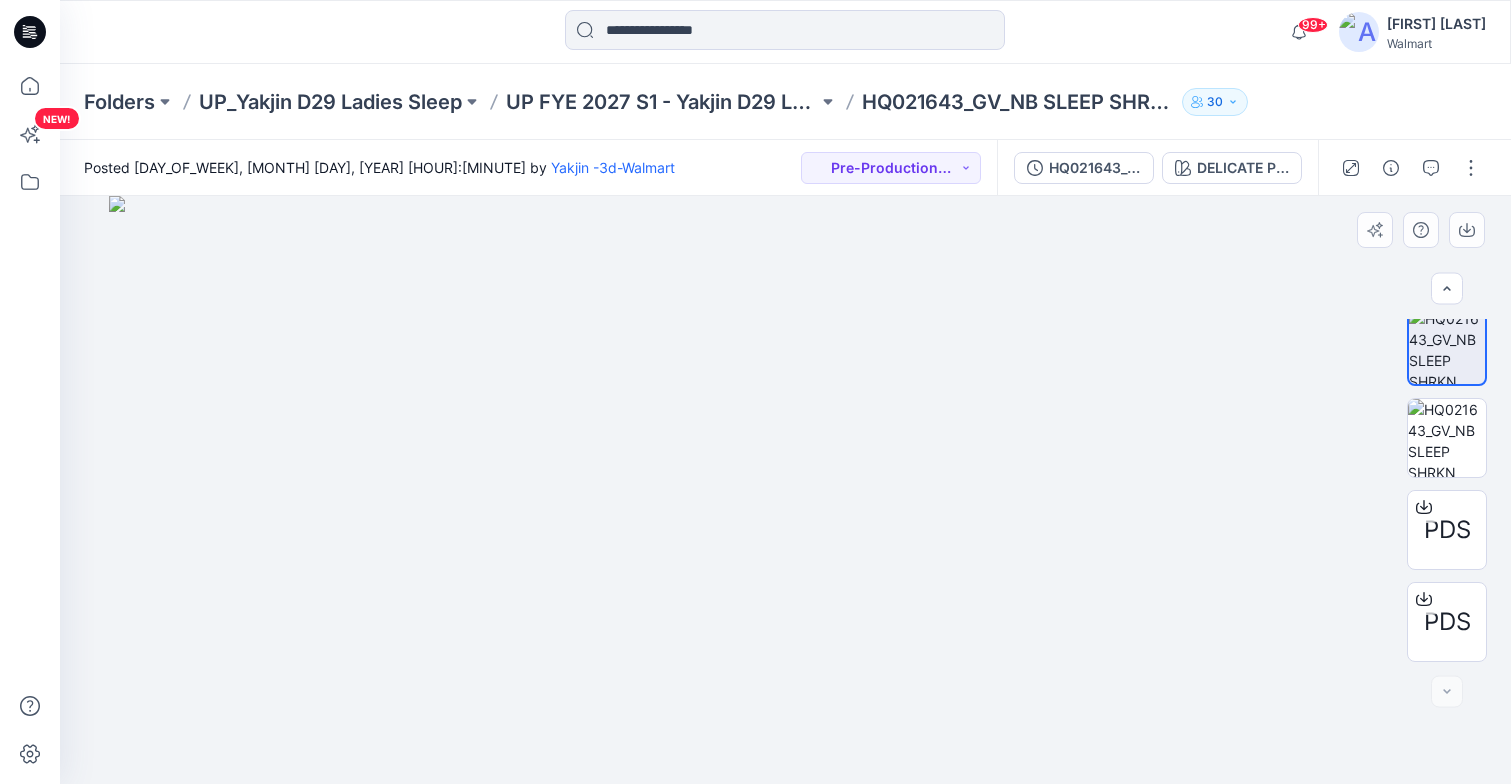 scroll, scrollTop: 833, scrollLeft: 0, axis: vertical 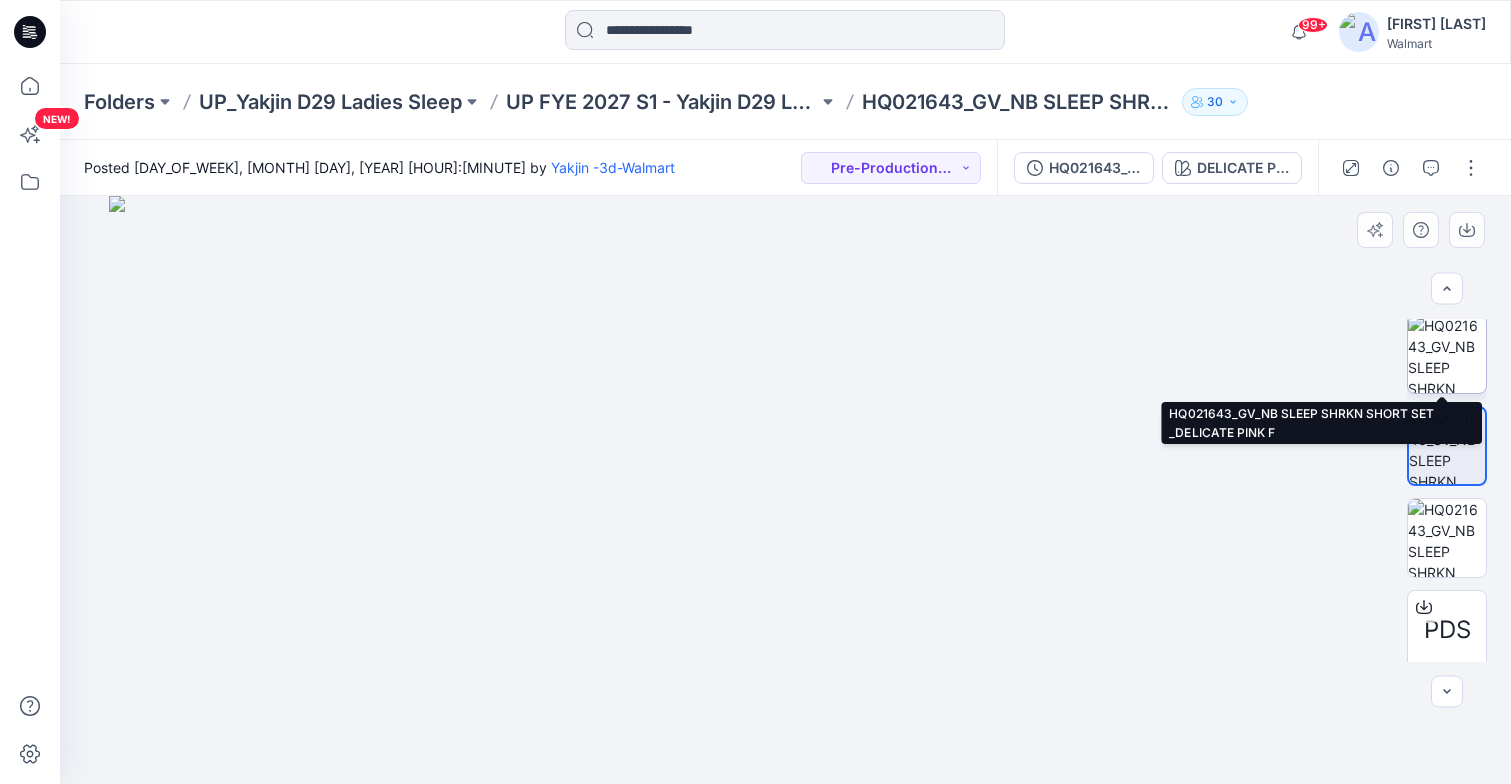click at bounding box center [1447, 354] 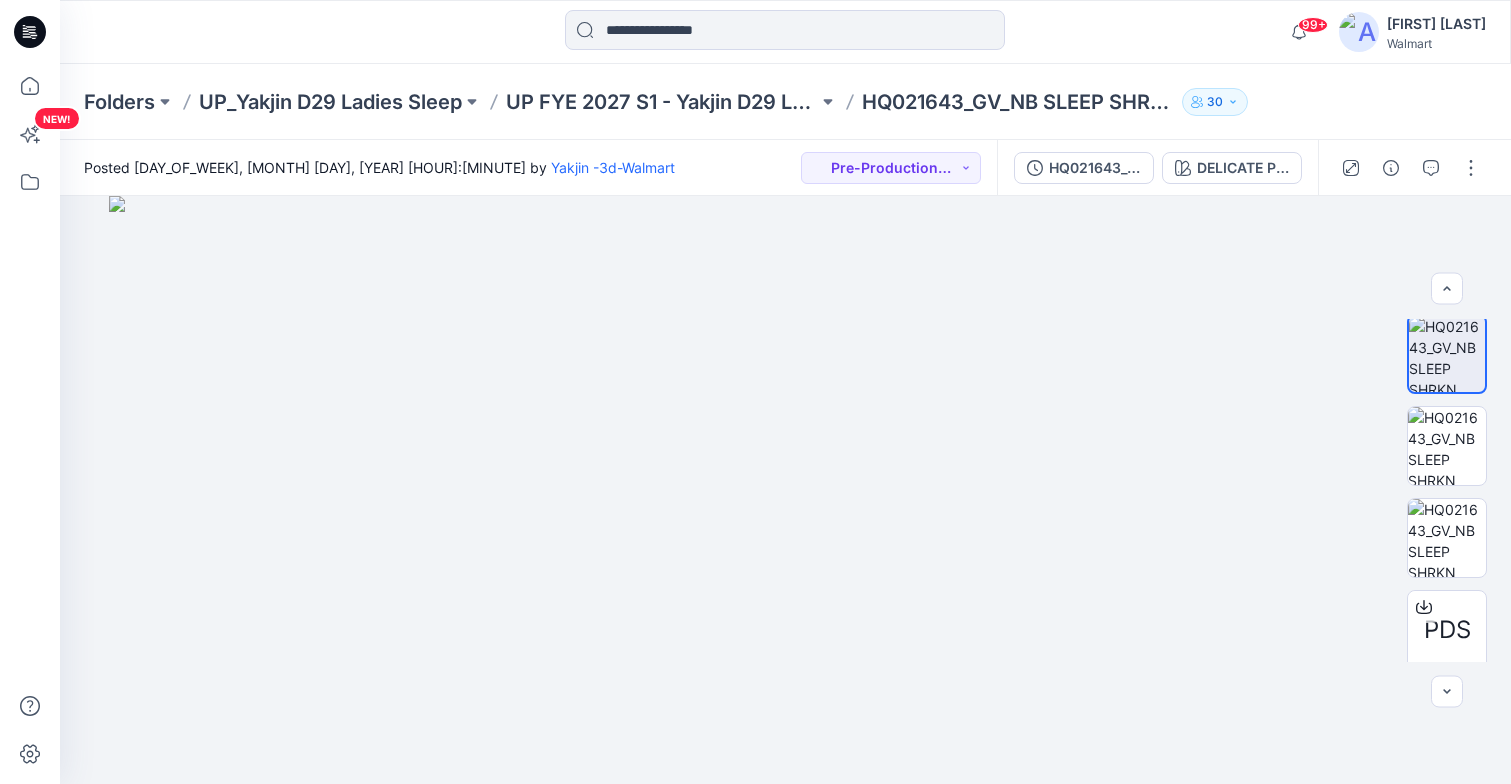 click on "99+ Notifications [PERSON] -3d-Walmart  shared  HQ021697_AW PLACEMENT_JS OPP PJ SET PLUS  in  UP FYE 2027 S1 - [PERSON] D29 Ladies Sleepwear (Unknown) 16 hours ago [PERSON] -3d-Walmart  shared  HQ021697_AW PLACEMENT_JS OPP PJ SET  in  UP FYE 2027 S1 - [PERSON] D29 Ladies Sleepwear (Unknown) 16 hours ago [PERSON] -3d-Walmart  shared  HQ021697_AW PLACEMENT_JS OPP PJ SET PLUS  in  UP FYE 2027 S1 - [PERSON] D29 Ladies Sleepwear (Unknown) 17 hours ago [PERSON] -3d-Walmart  shared  HQ021697_AW PLACEMENT_JS OPP PJ SET  in  UP FYE 2027 S1 - [PERSON] D29 Ladies Sleepwear (Unknown) 17 hours ago [PERSON] -3d-Walmart  shared  HQ021697_AW PLACEMENT_JS OPP PJ SET PLUS  in  UP FYE 2027 S1 - [PERSON] D29 Ladies Sleepwear (Unknown) 17 hours ago [PERSON] -3d-Walmart  shared  HQ021697_AW PLACEMENT_JS OPP PJ SET  in  UP FYE 2027 S1 - [PERSON] D29 Ladies Sleepwear (Unknown) 17 hours ago [PERSON] -3d-Walmart  shared  HQ021697_AW PLACEMENT_JS OPP PJ SET  in  UP FYE 2027 S1 - [PERSON] D29 Ladies Sleepwear (Unknown) 18 hours ago [PERSON] -3d-Walmart  shared   in" at bounding box center [785, 32] 